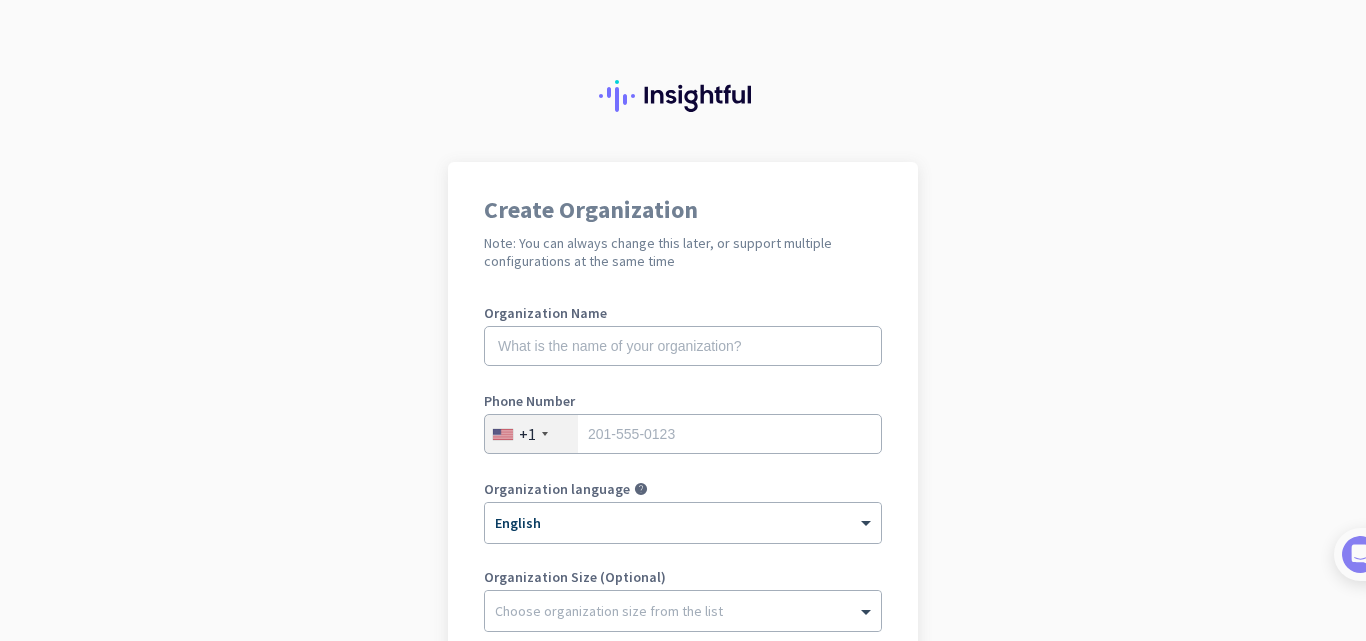 scroll, scrollTop: 0, scrollLeft: 0, axis: both 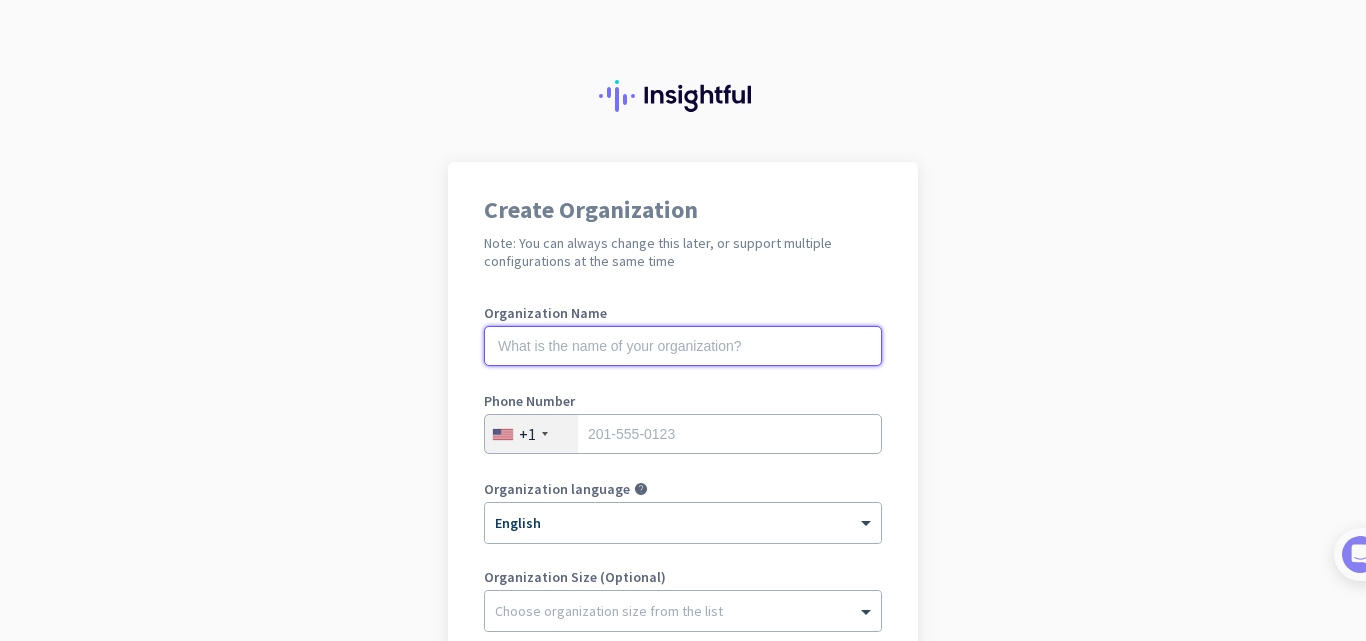 click 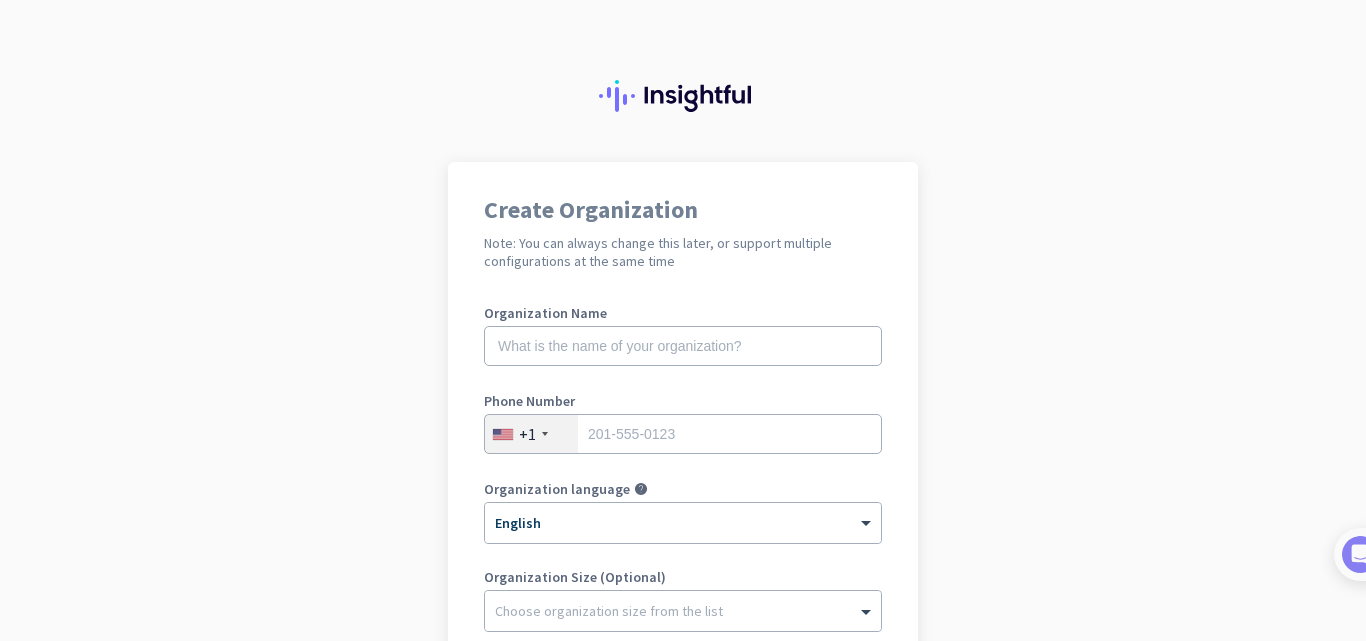 click 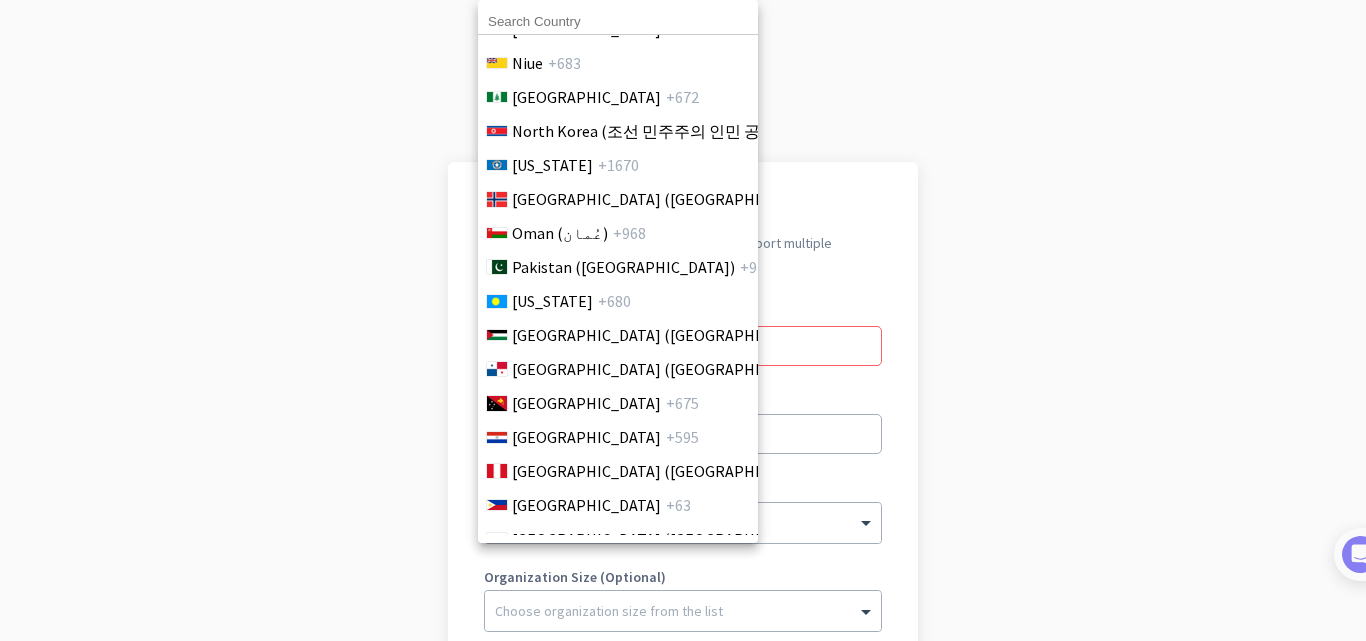 scroll, scrollTop: 5540, scrollLeft: 0, axis: vertical 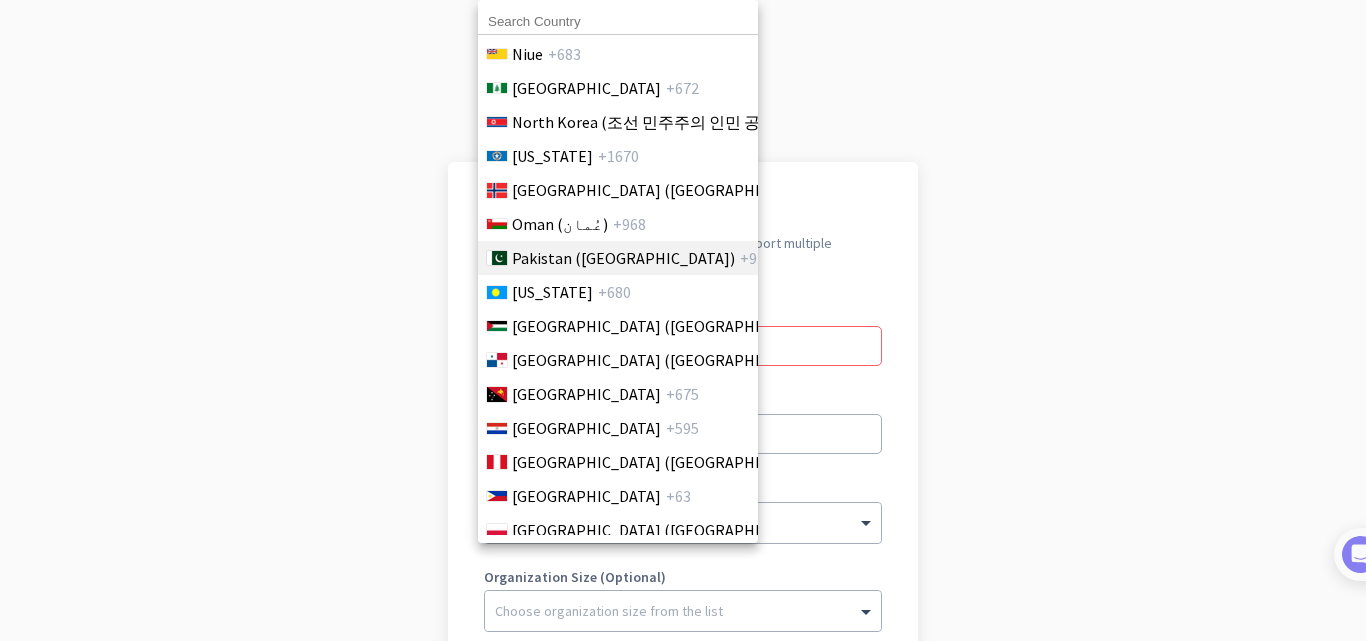 click on "Pakistan (‫[GEOGRAPHIC_DATA]‬‎)" at bounding box center [623, 258] 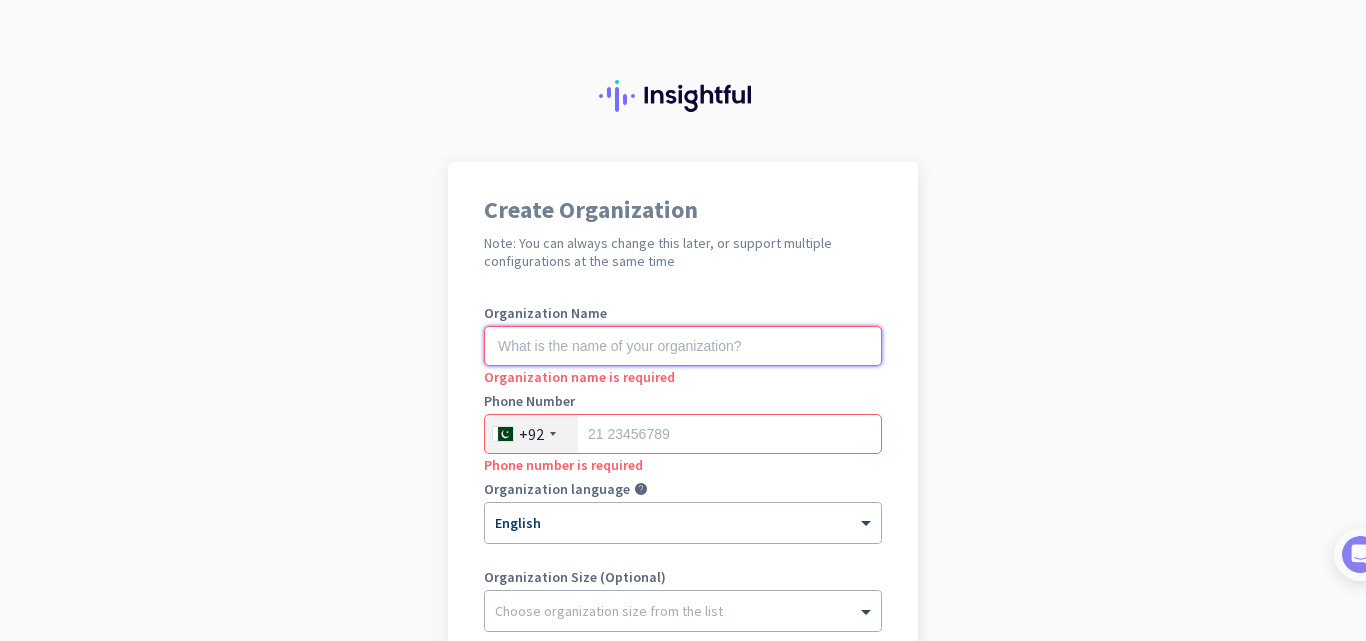 click 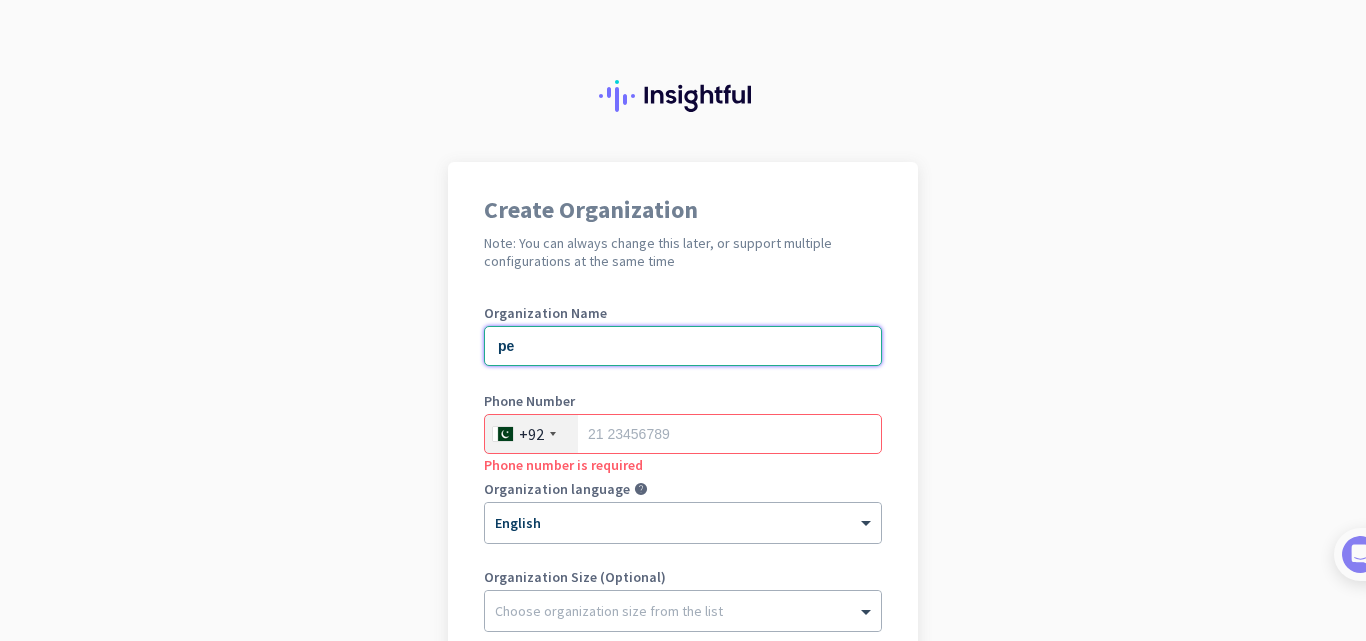 type on "p" 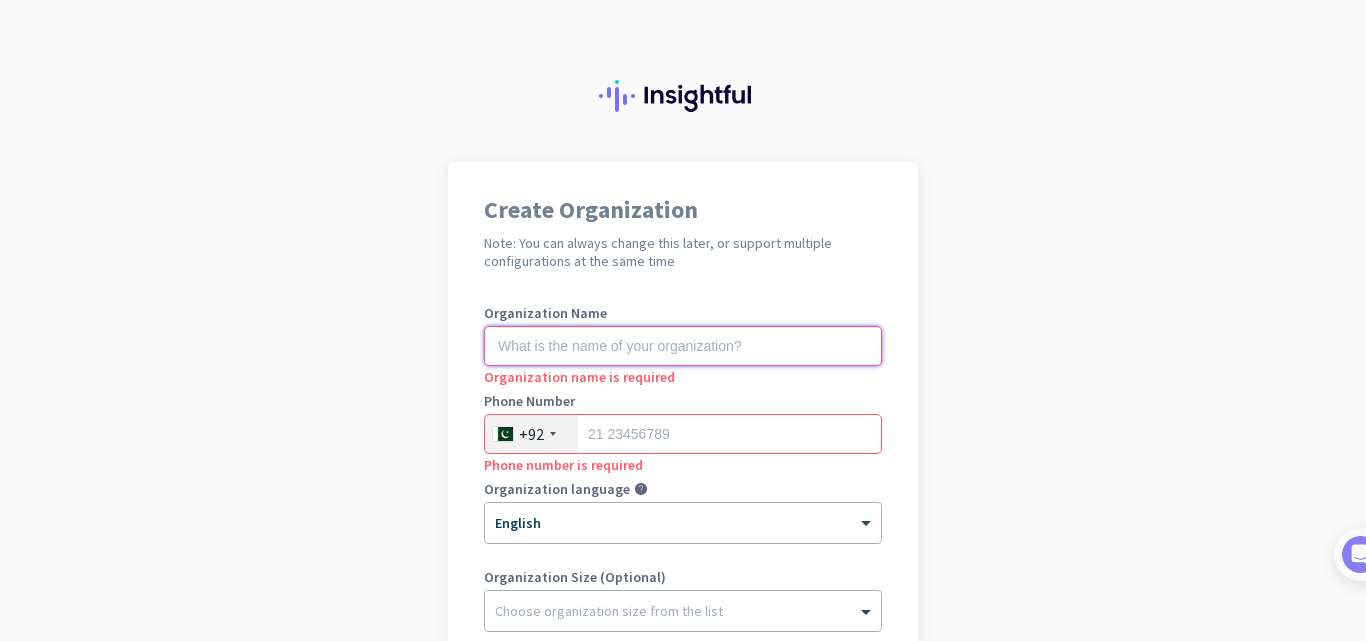 paste on "Personic" 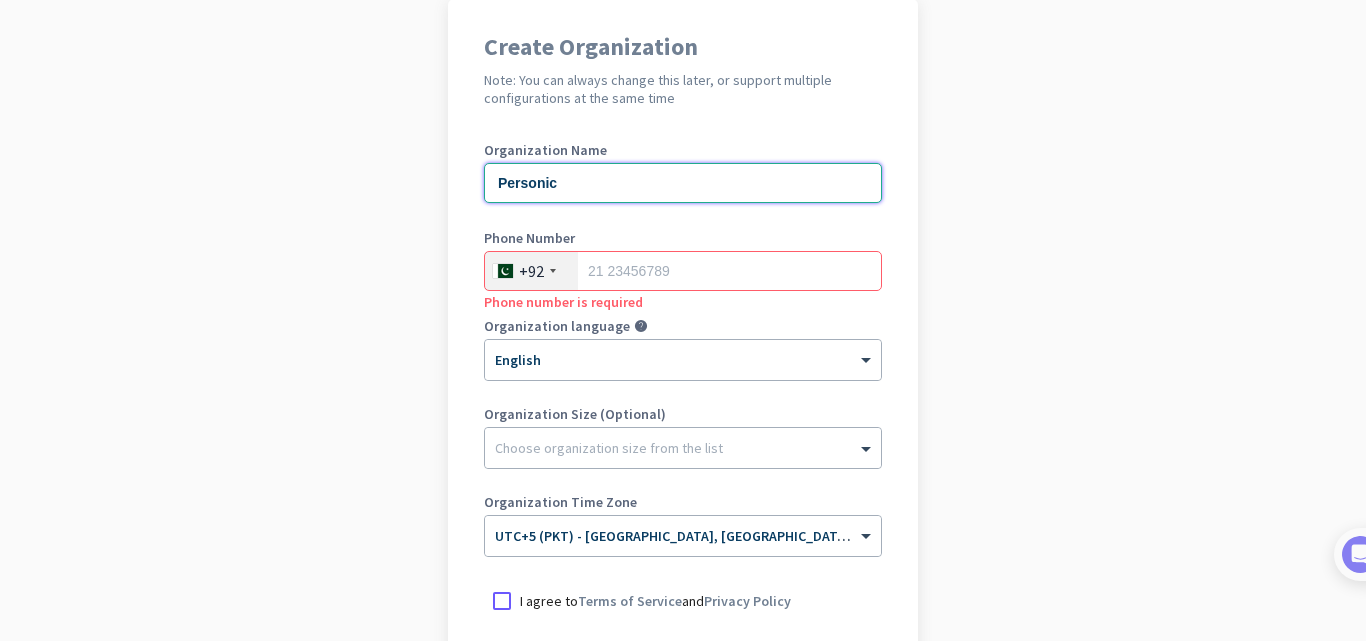 scroll, scrollTop: 180, scrollLeft: 0, axis: vertical 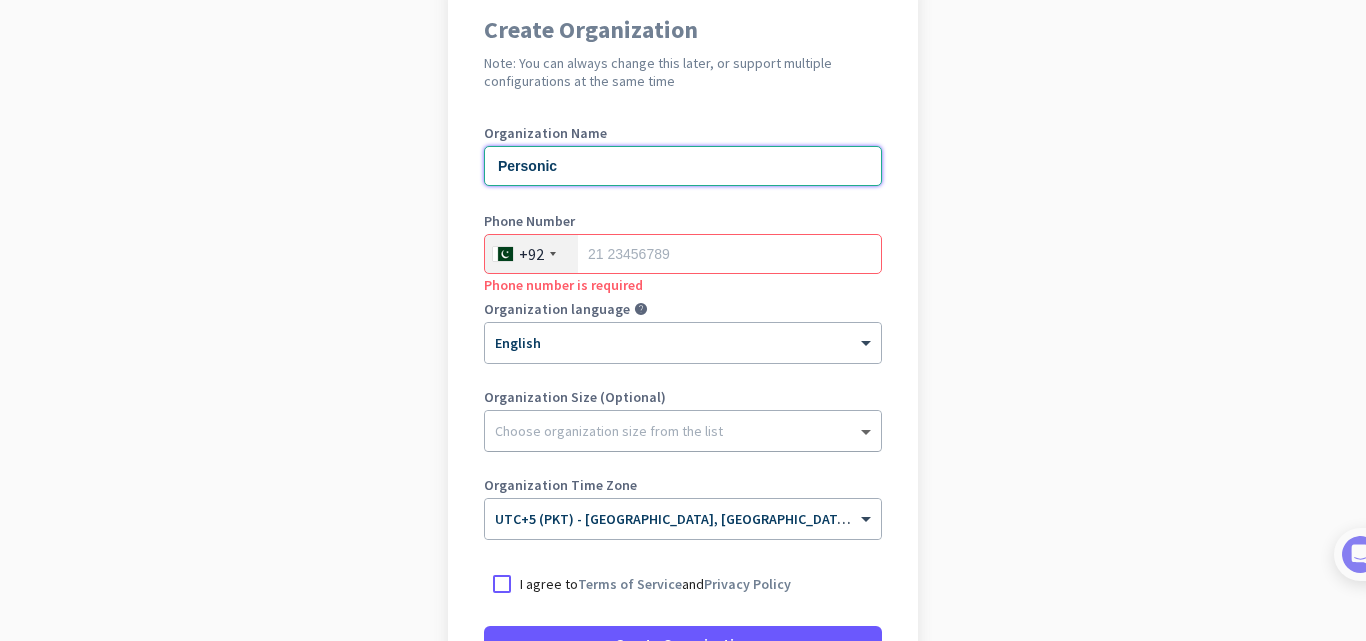 type on "Personic" 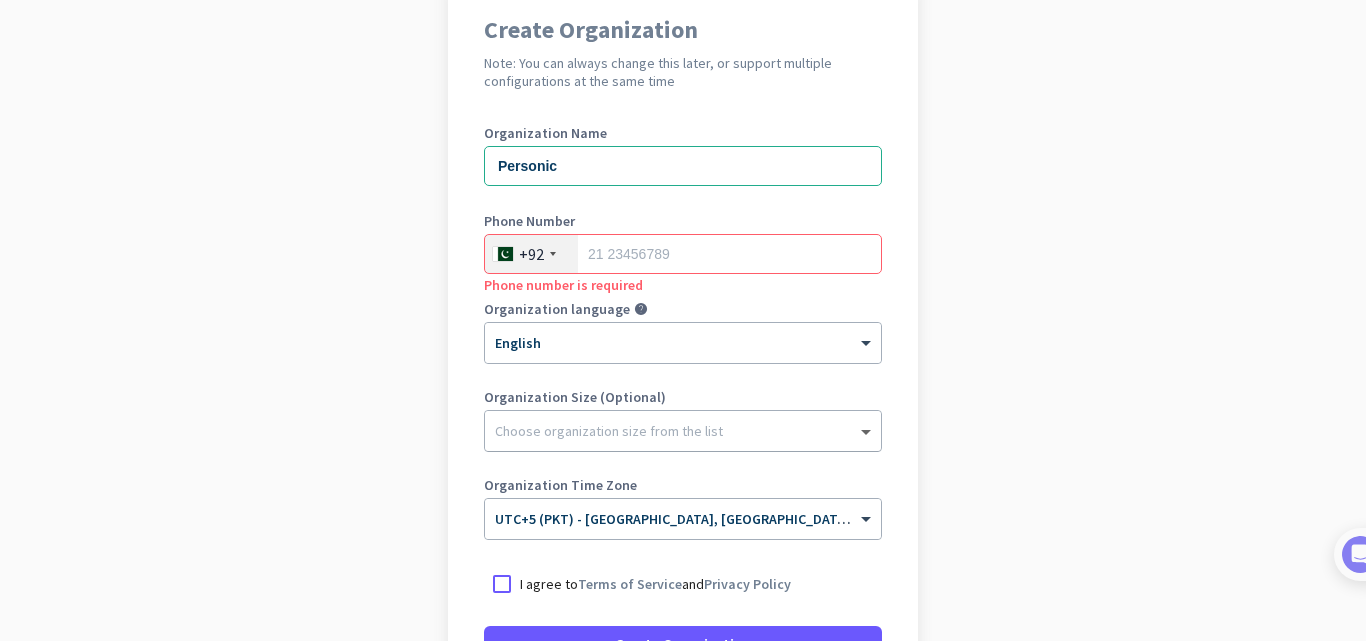 click 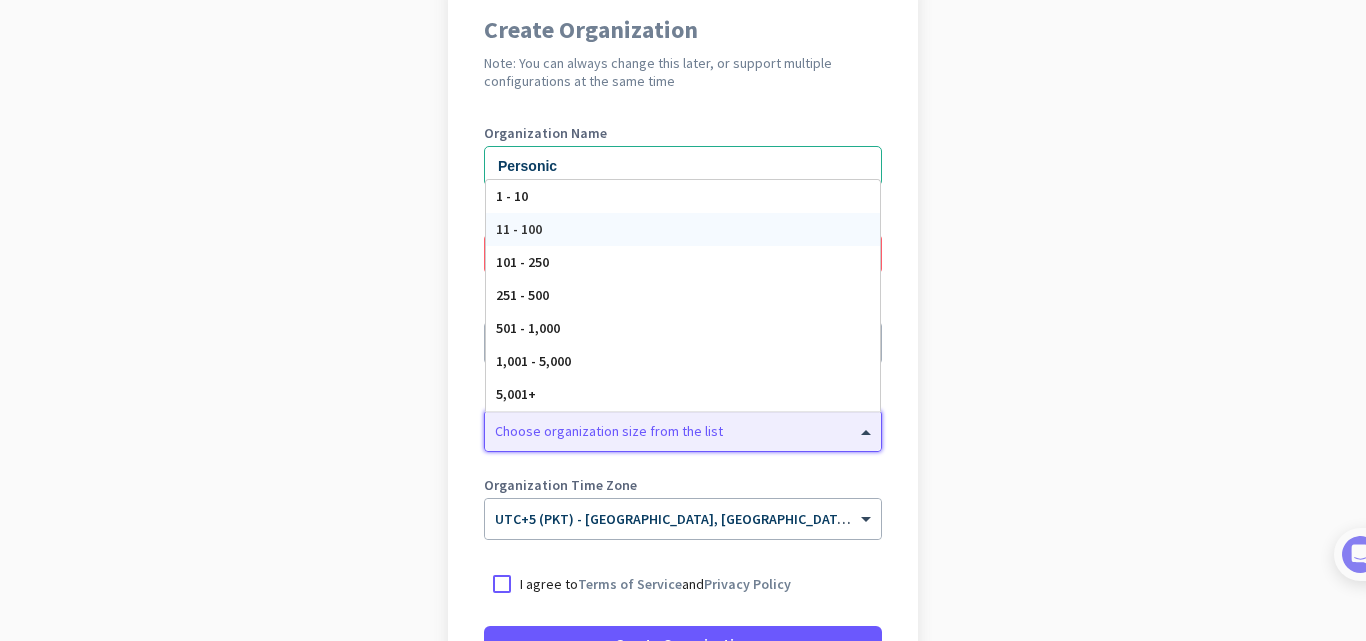 click on "11 - 100" at bounding box center [683, 229] 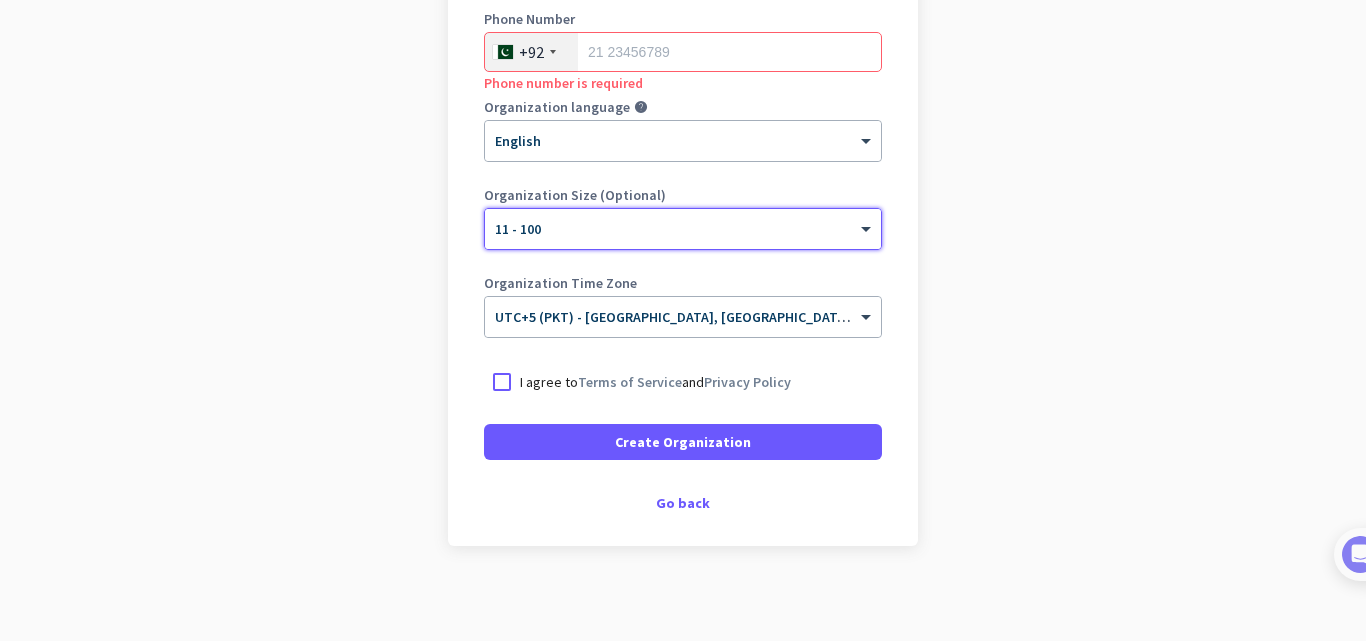 scroll, scrollTop: 387, scrollLeft: 0, axis: vertical 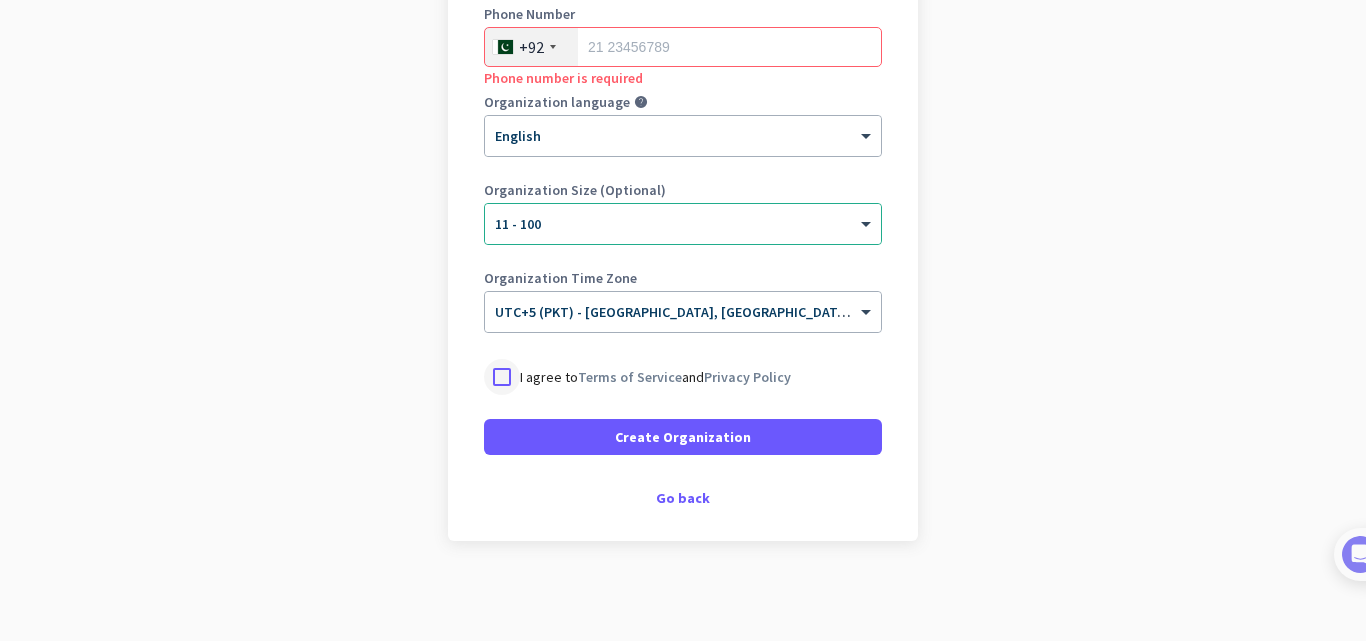 click at bounding box center (502, 377) 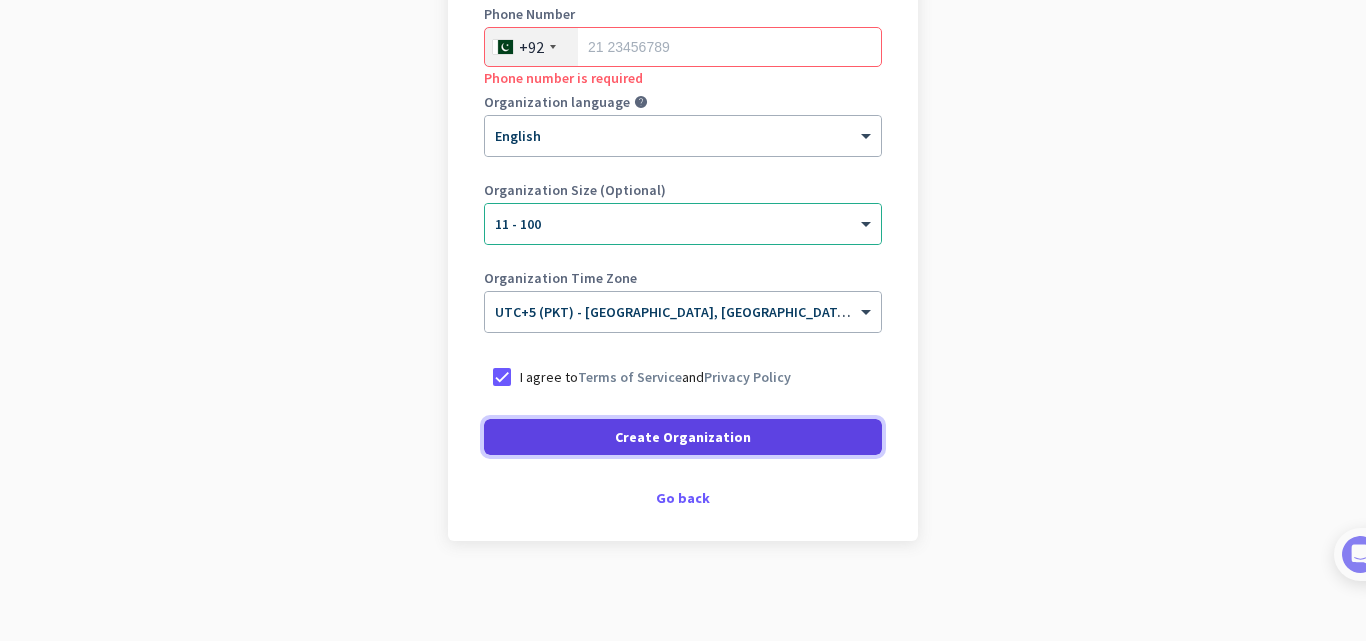 click on "Create Organization" 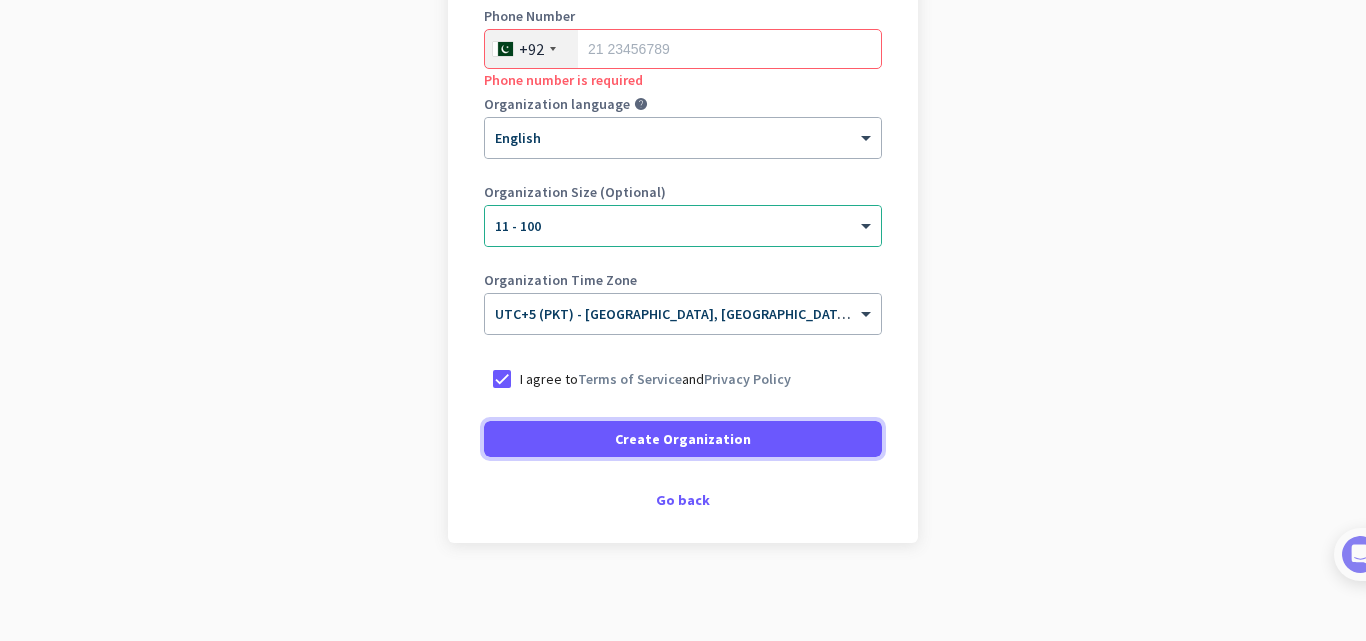 scroll, scrollTop: 387, scrollLeft: 0, axis: vertical 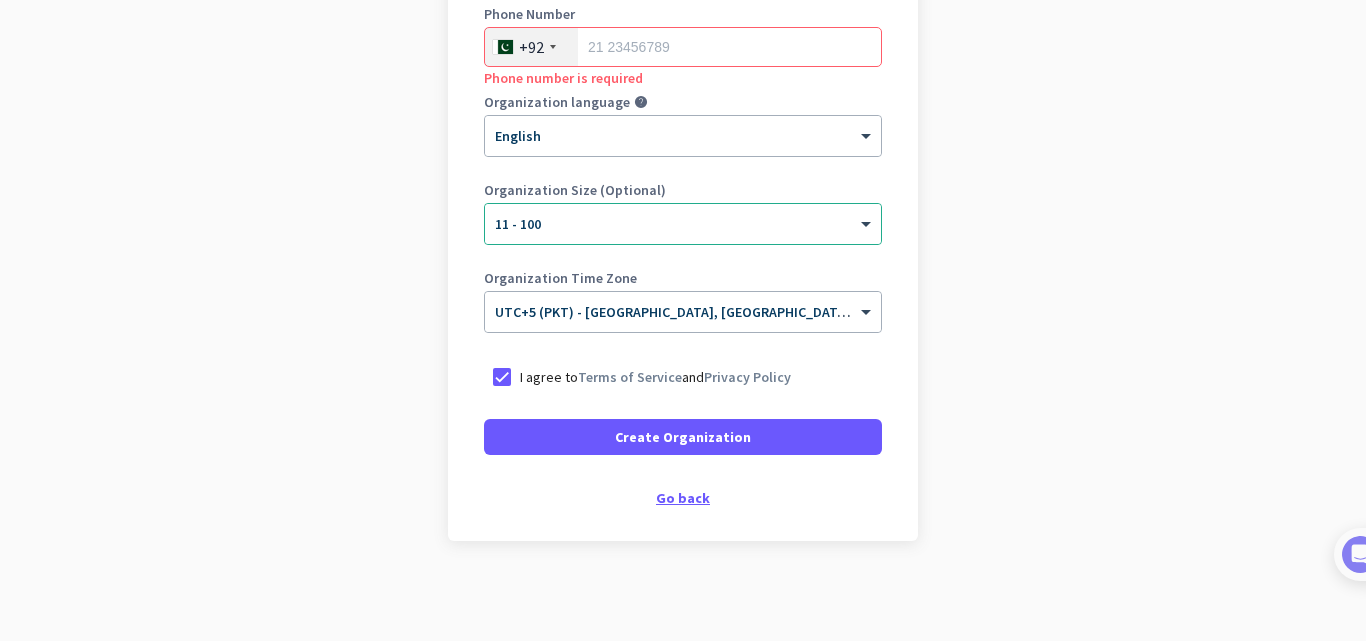 click on "Go back" 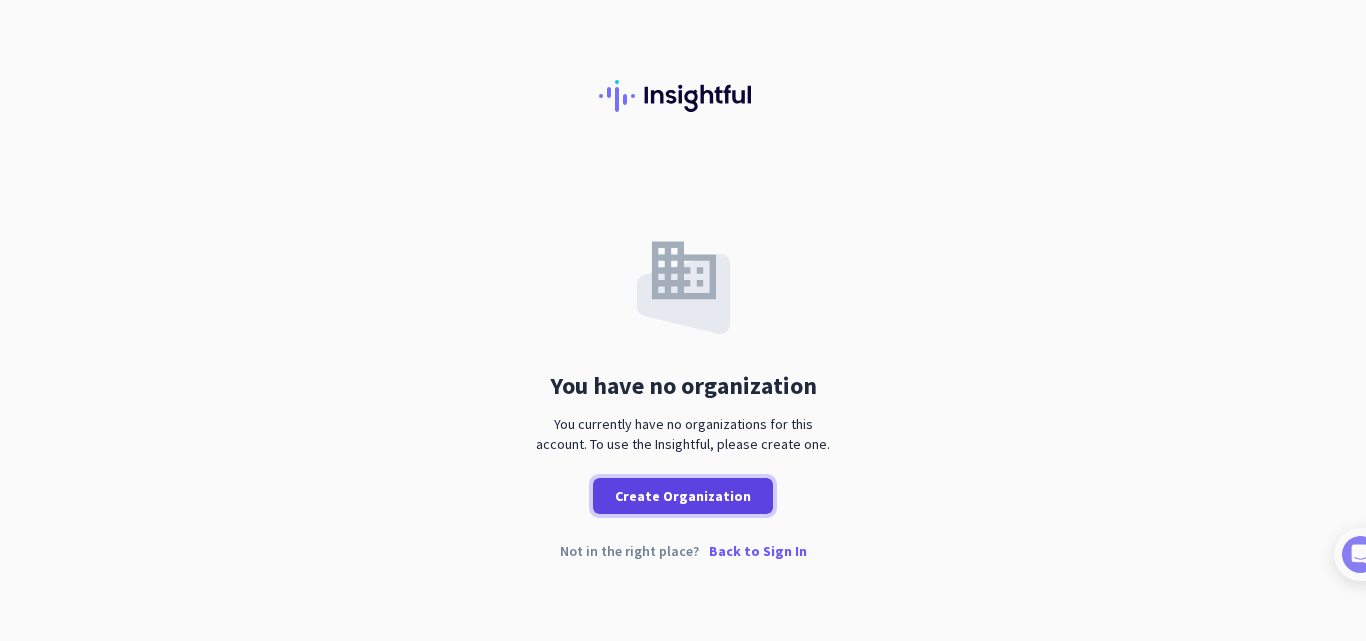 click on "Create Organization" 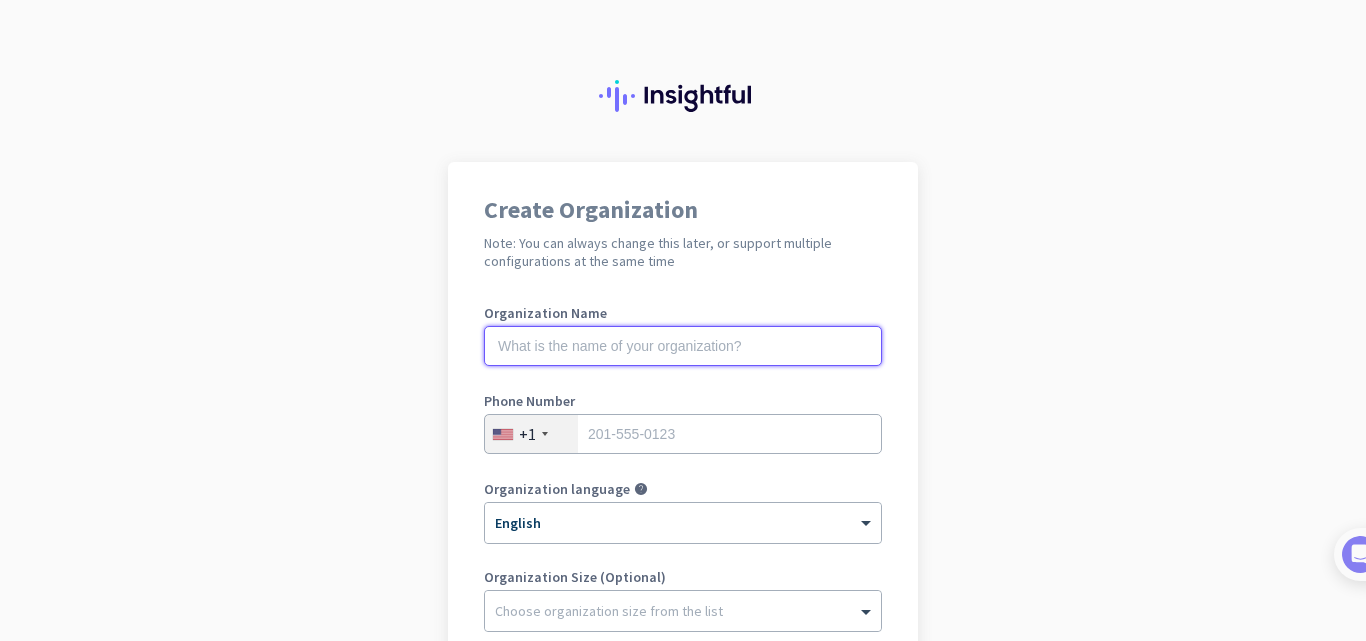 click 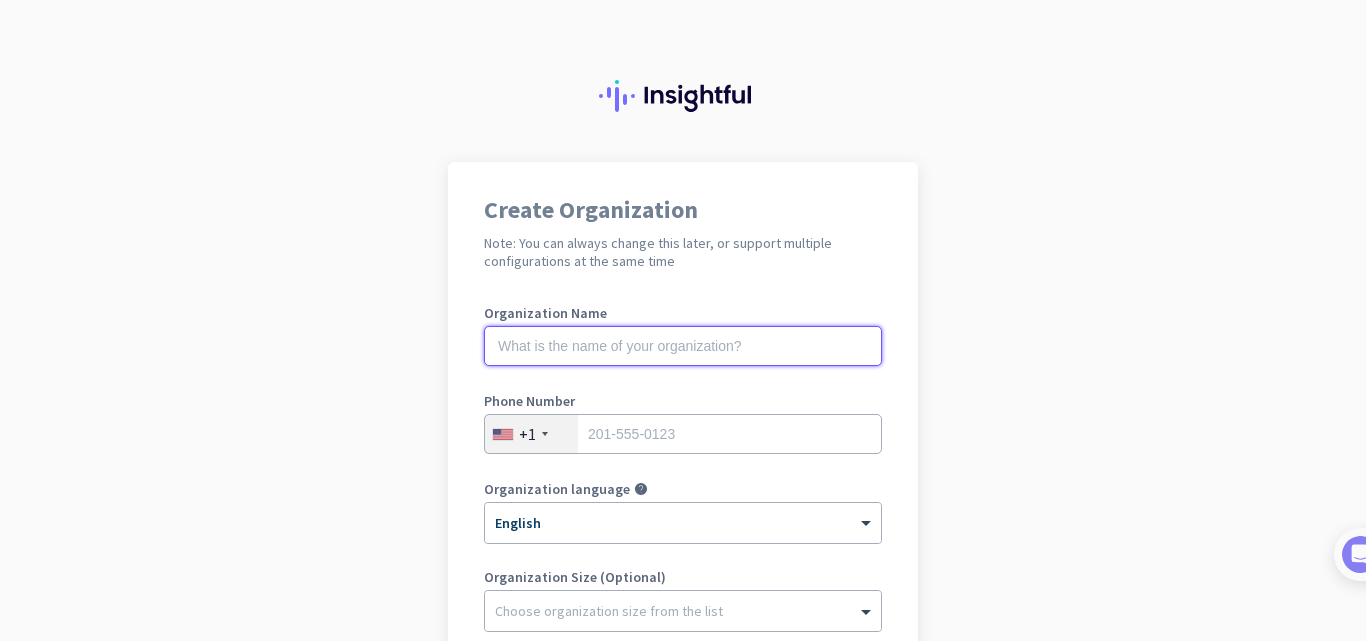 paste on "Personic" 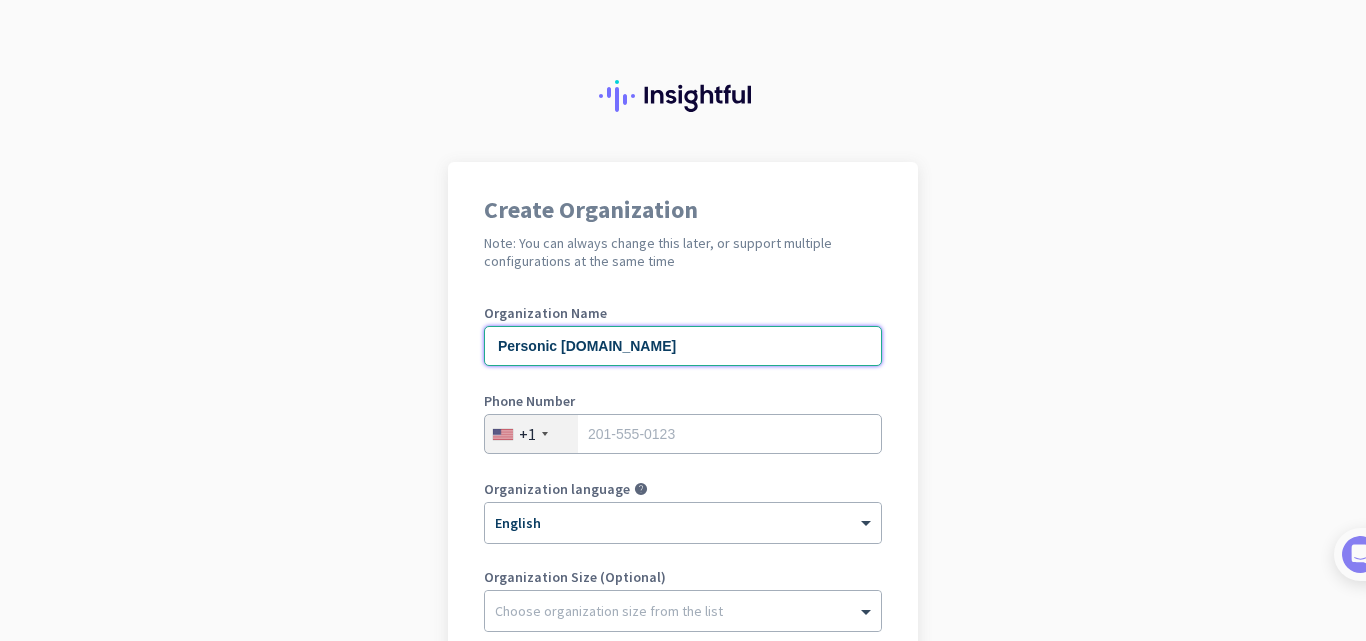 type on "Personic [DOMAIN_NAME]" 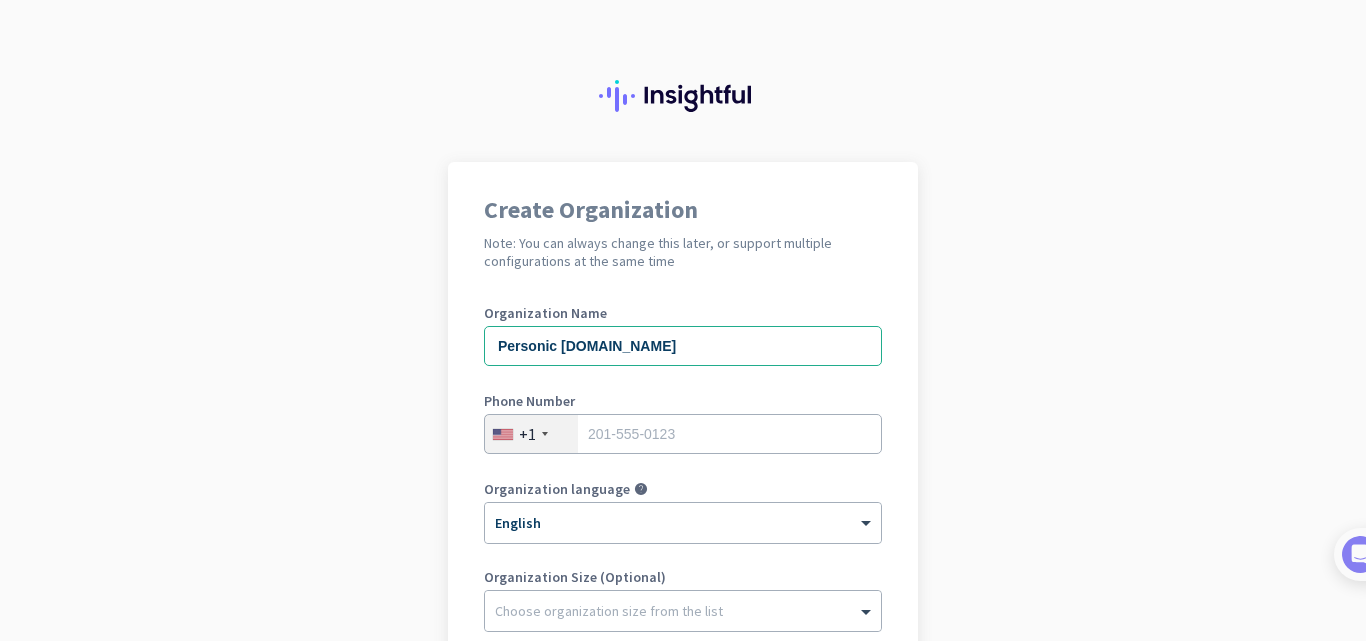 click 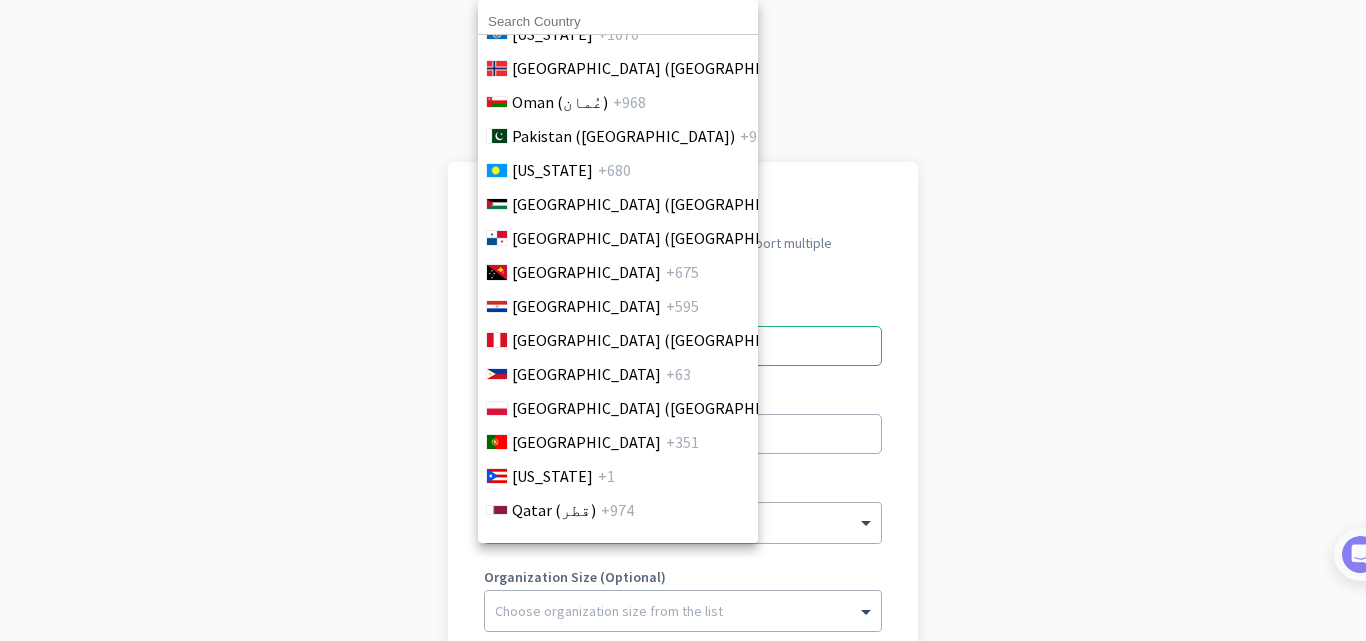 scroll, scrollTop: 5667, scrollLeft: 0, axis: vertical 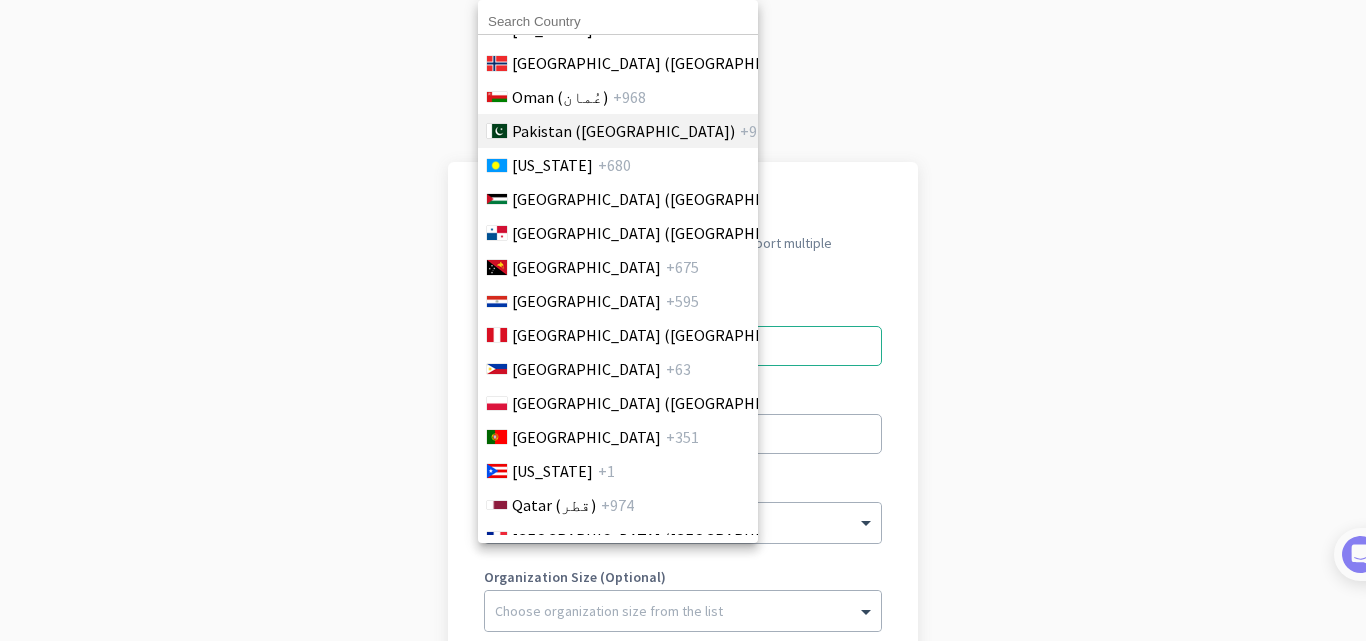 click on "Pakistan (‫[GEOGRAPHIC_DATA]‬‎)" at bounding box center [623, 131] 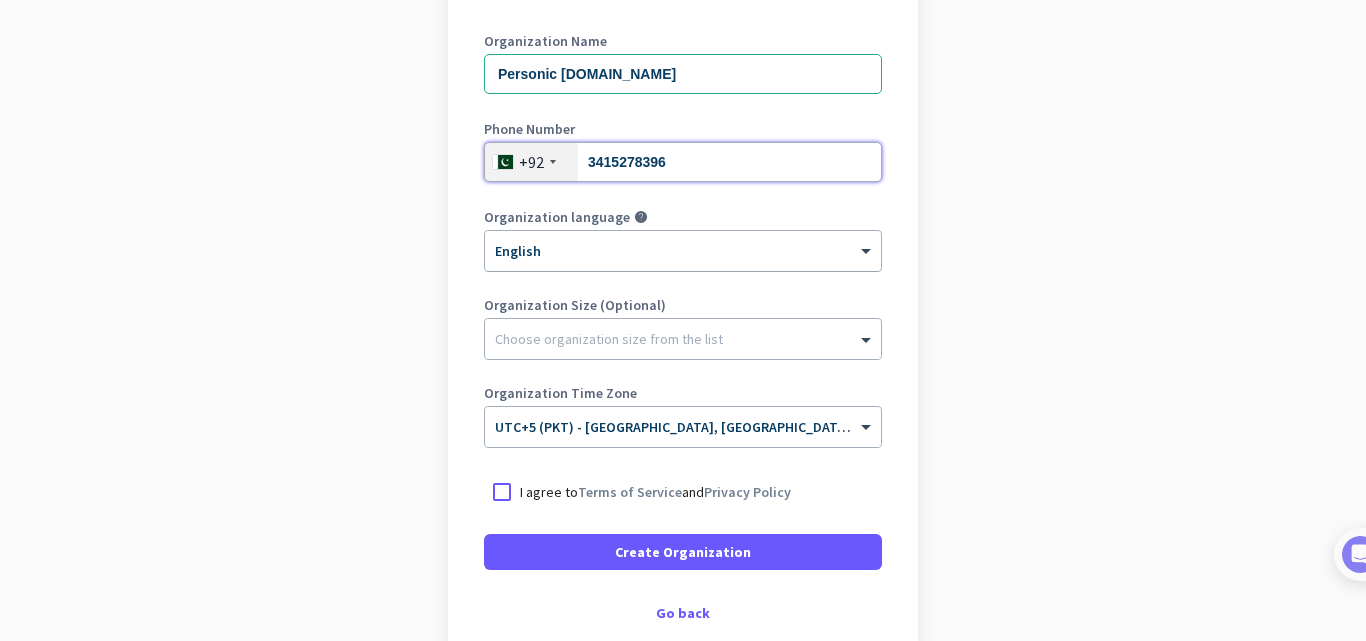 scroll, scrollTop: 287, scrollLeft: 0, axis: vertical 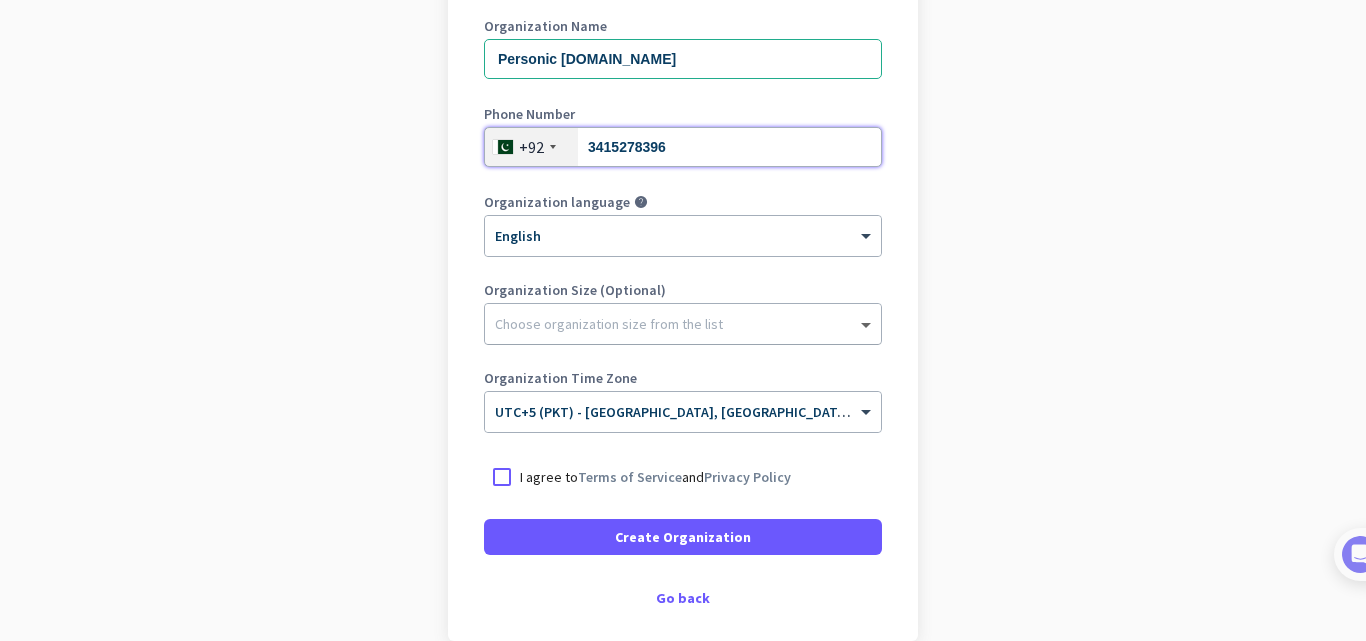 type on "3415278396" 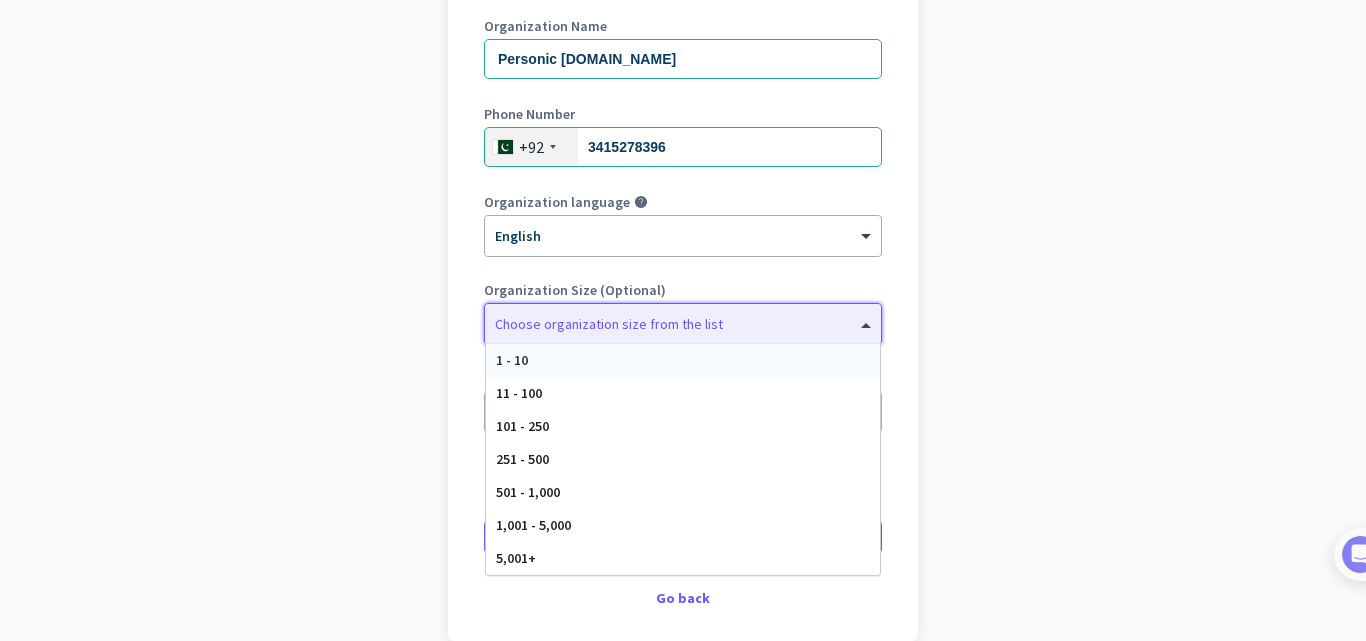 click 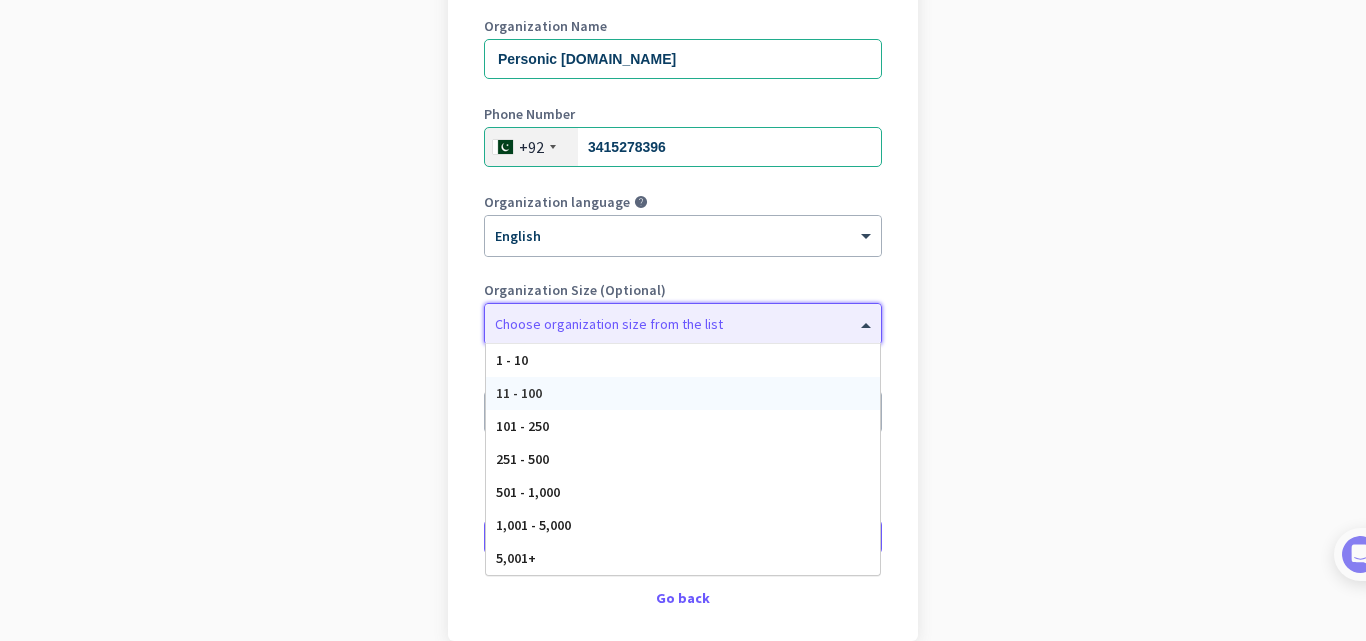 click on "11 - 100" at bounding box center [519, 393] 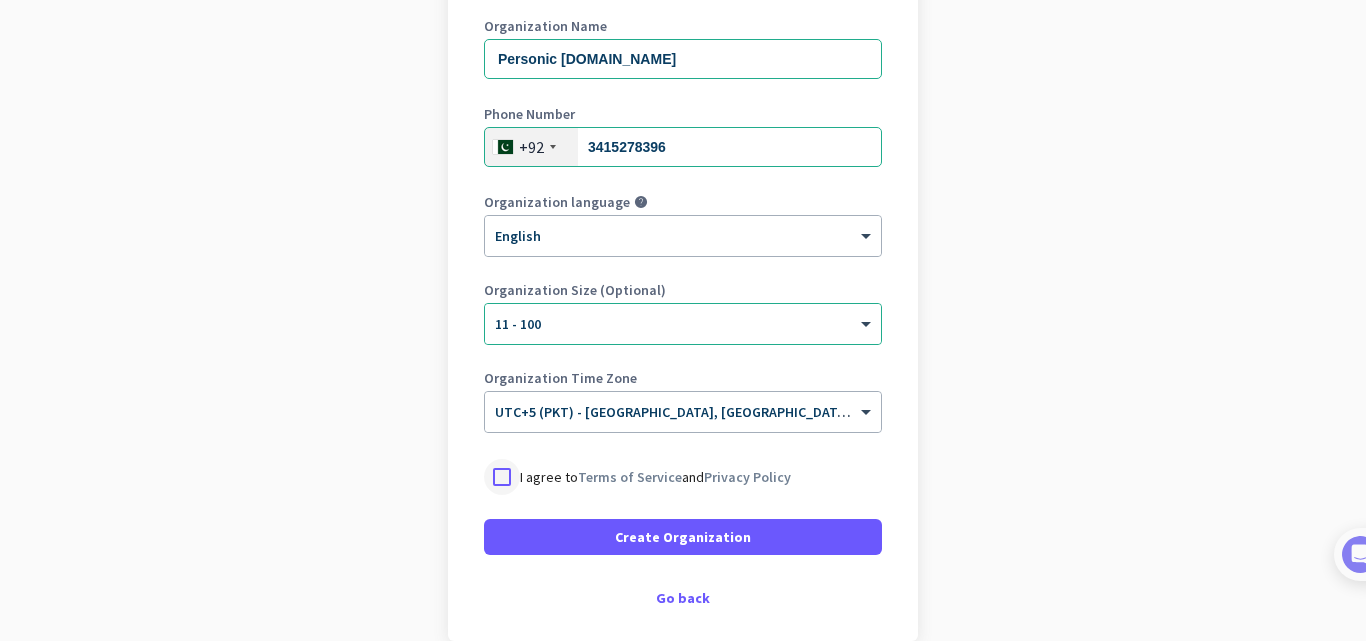 click at bounding box center [502, 477] 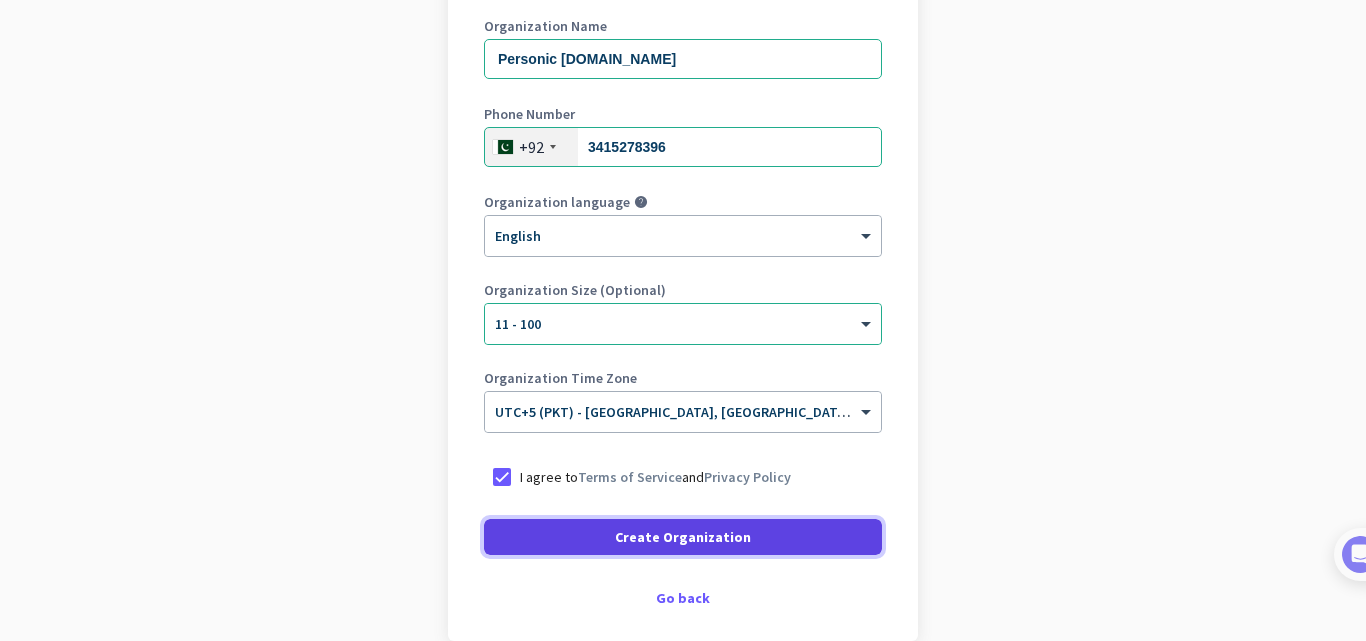 click on "Create Organization" 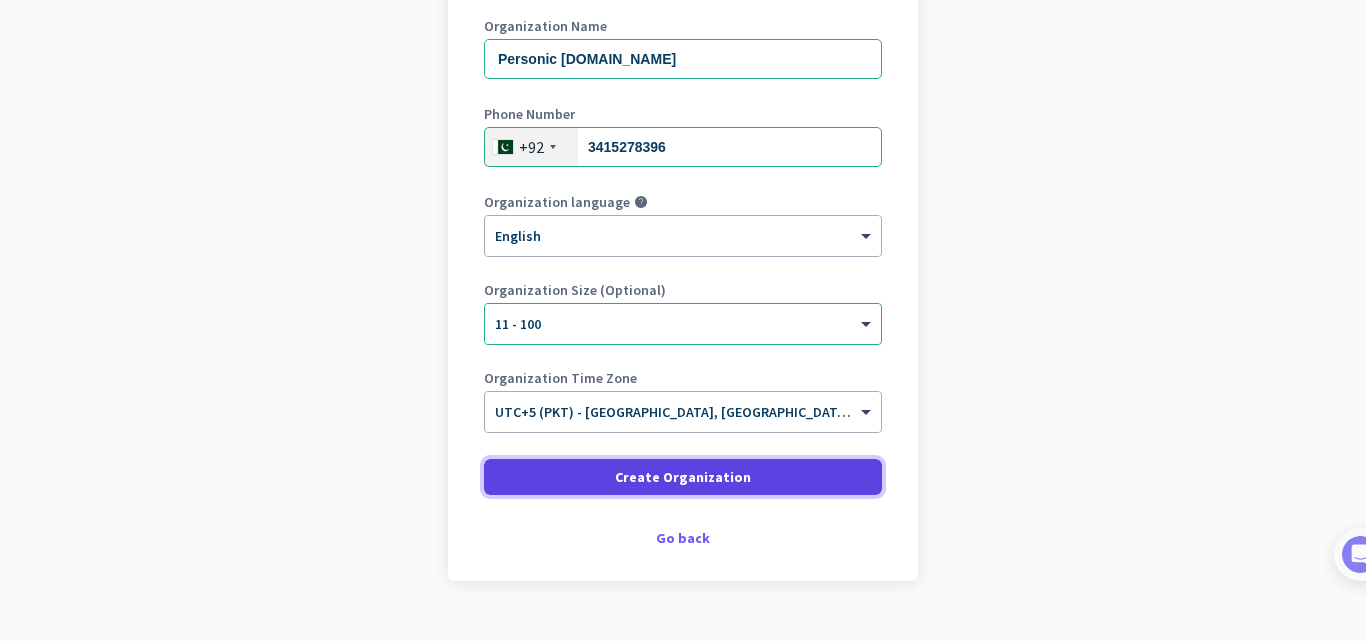 click on "Create Organization" 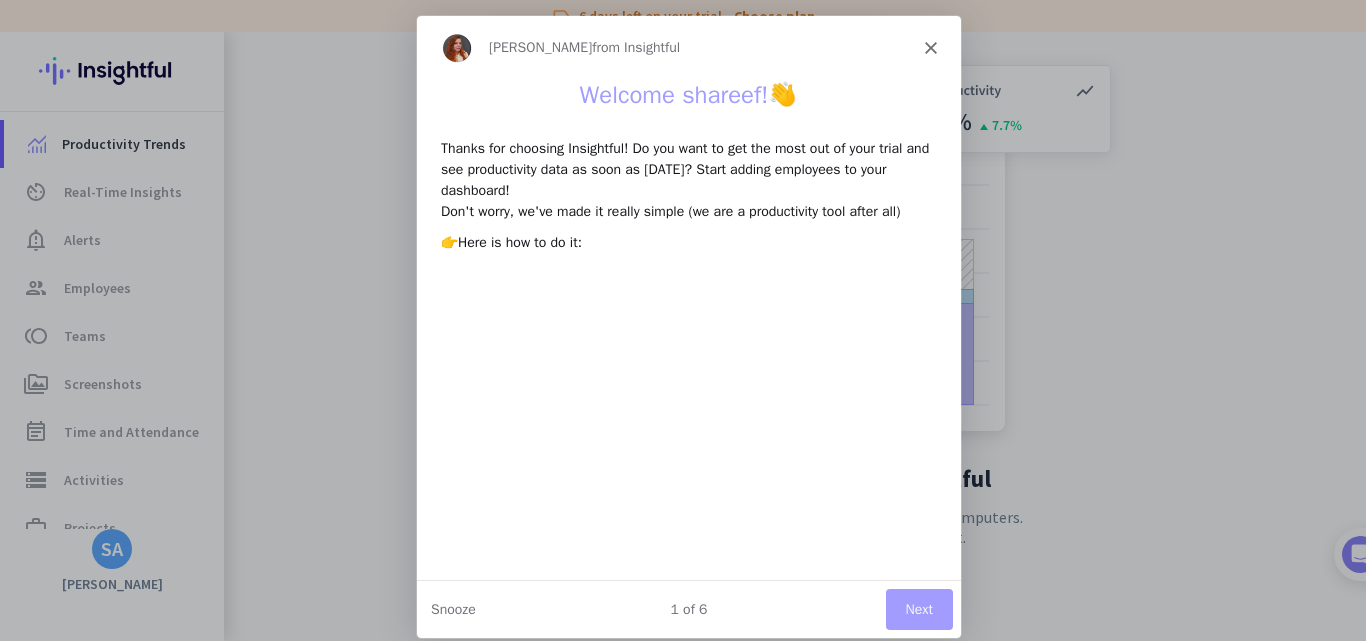 scroll, scrollTop: 0, scrollLeft: 0, axis: both 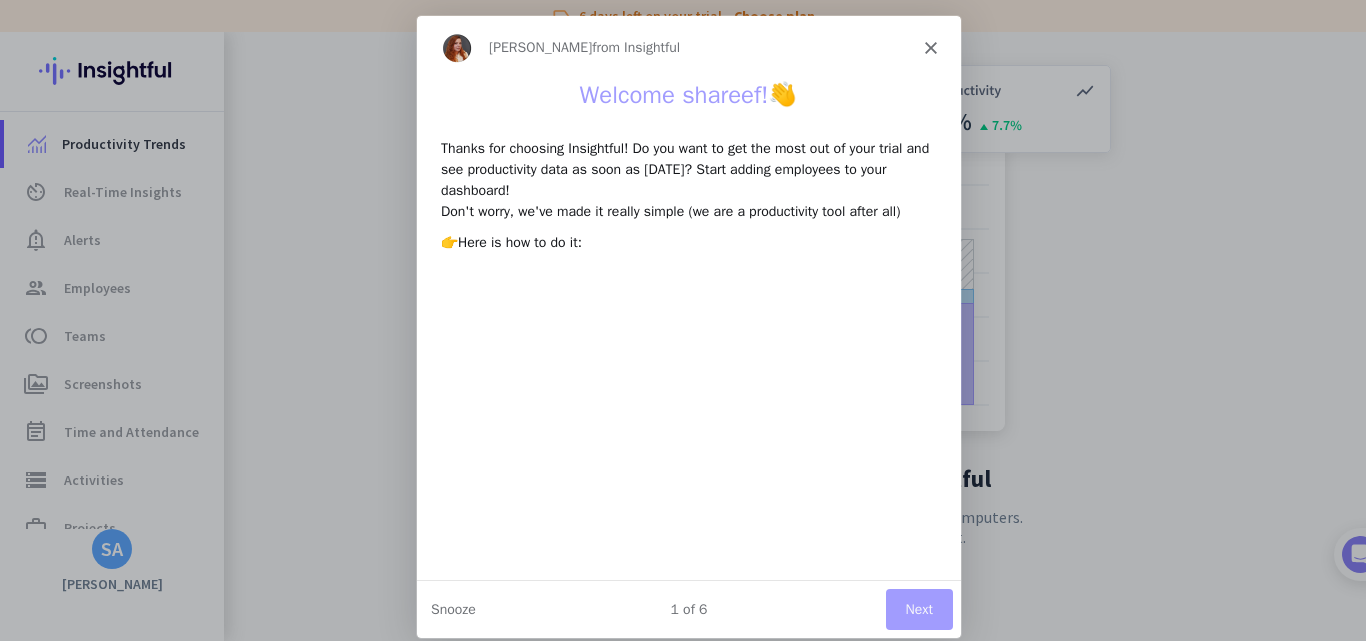 click 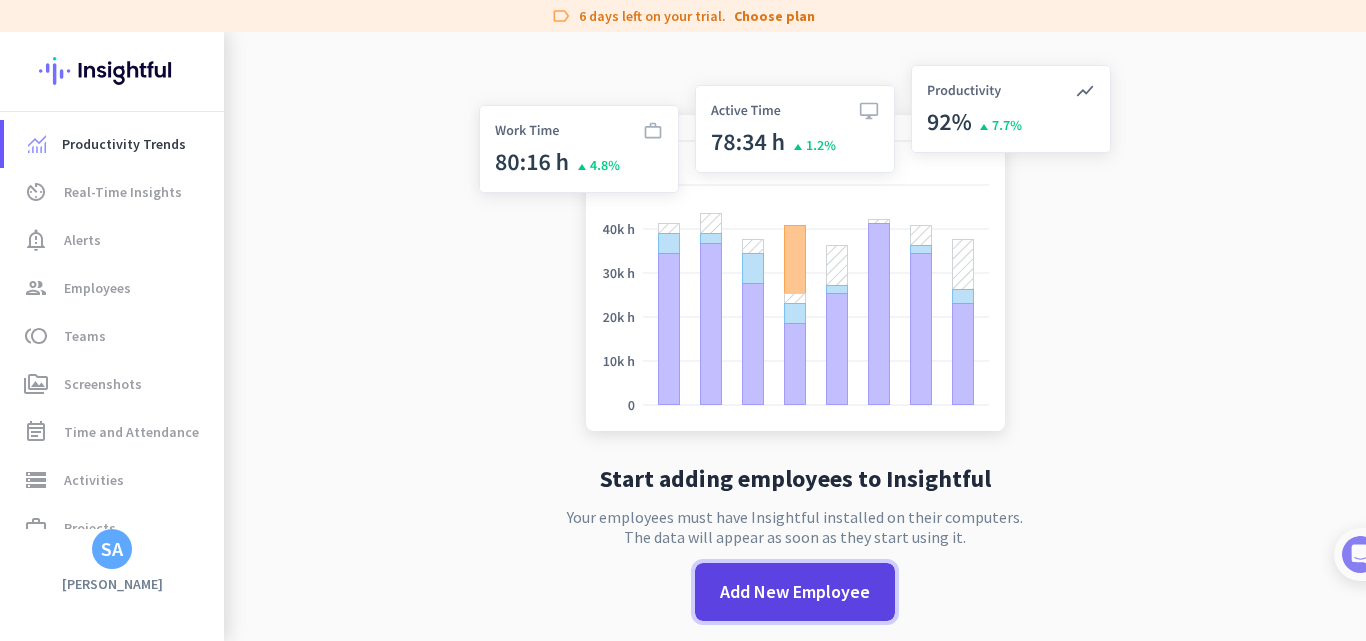 click on "Add New Employee" 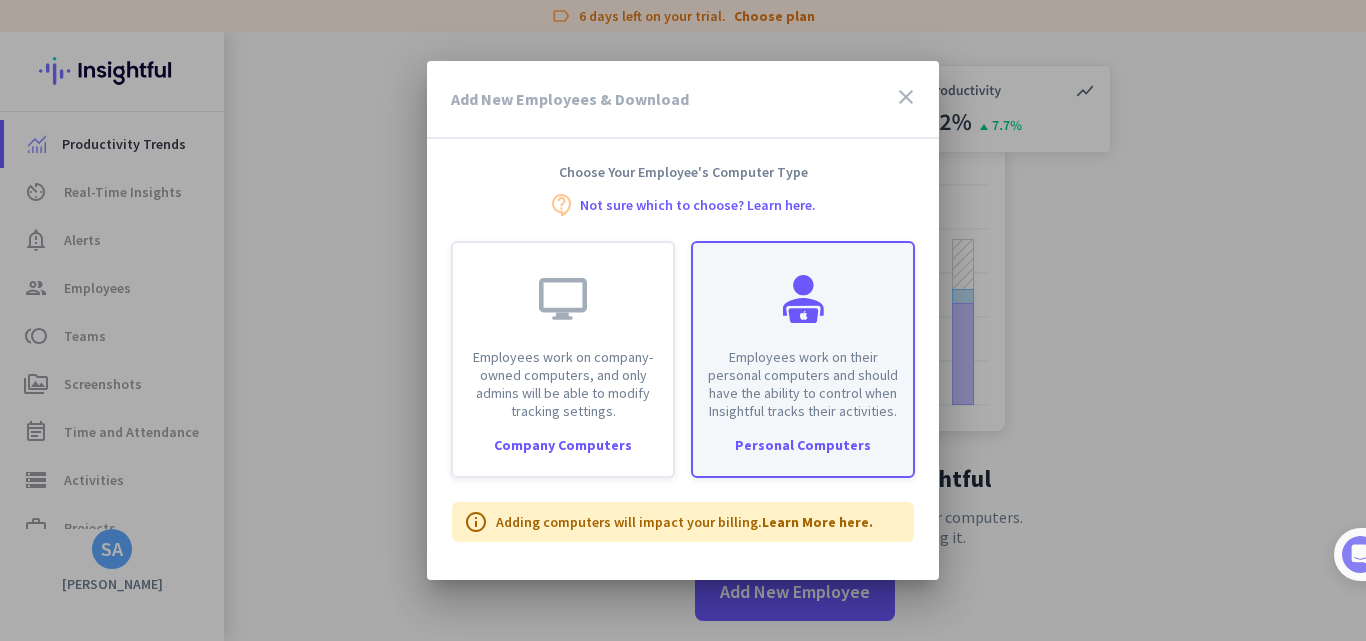 click on "Employees work on their personal computers and should have the ability to control when Insightful tracks their activities." at bounding box center [803, 384] 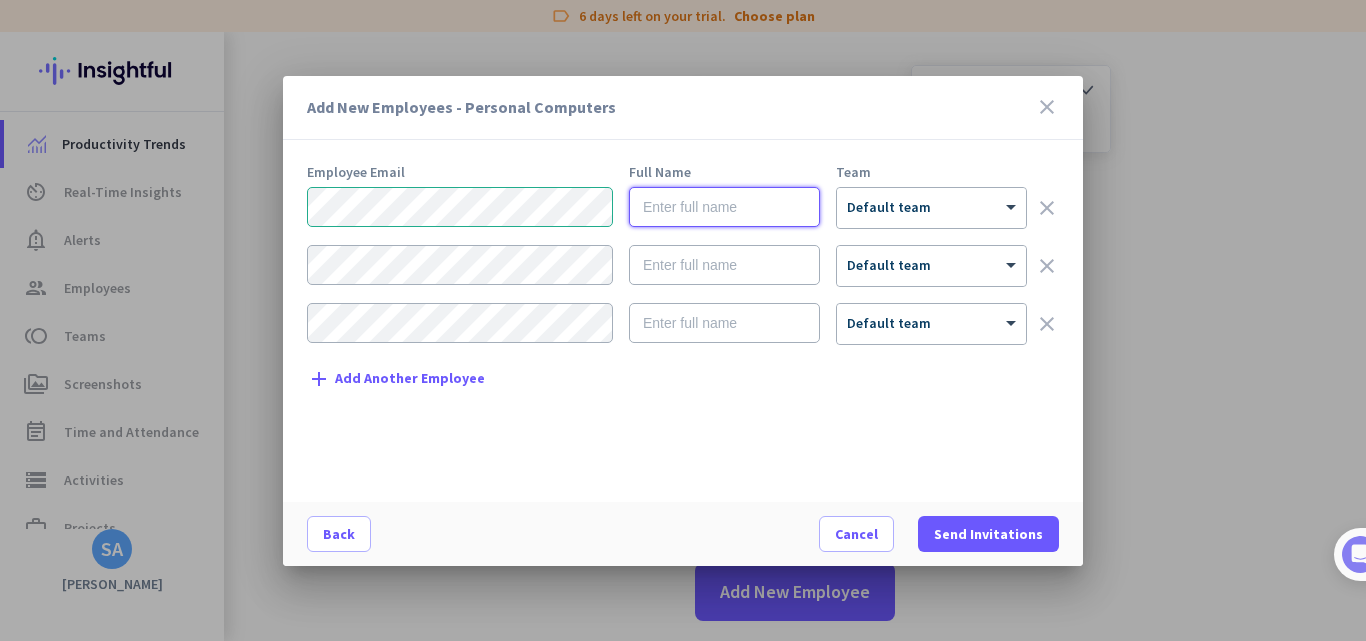 click at bounding box center (724, 207) 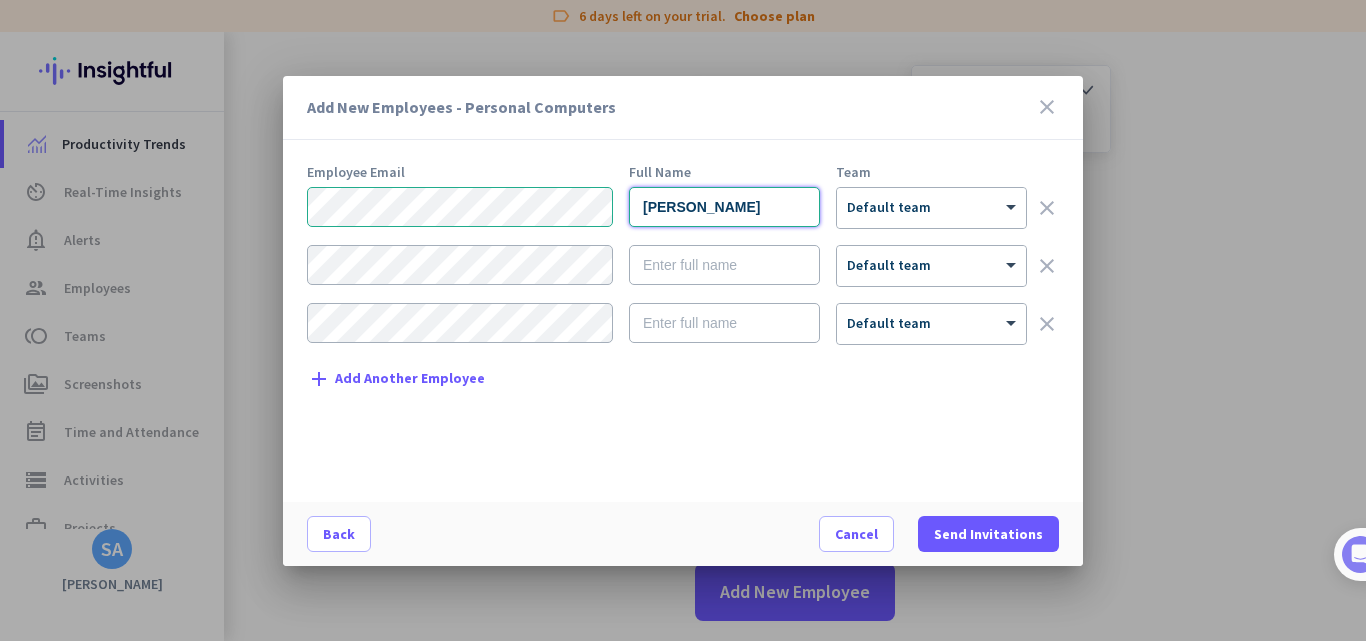 type on "[PERSON_NAME]" 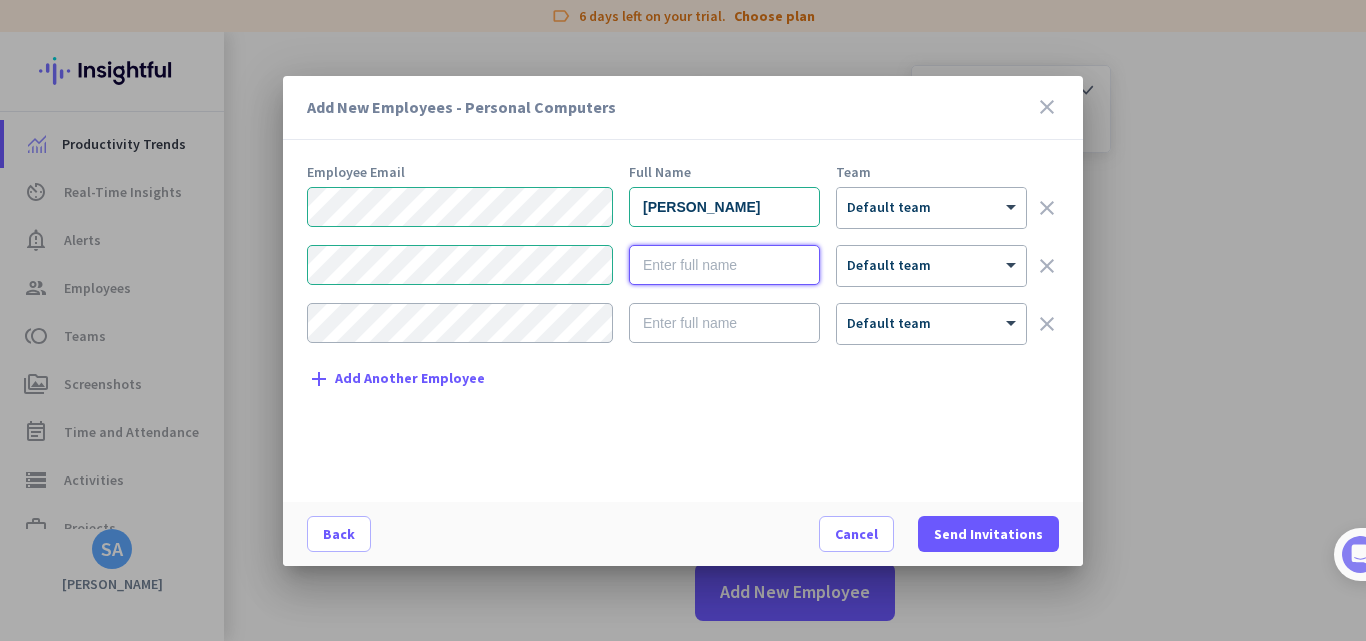 click at bounding box center [724, 265] 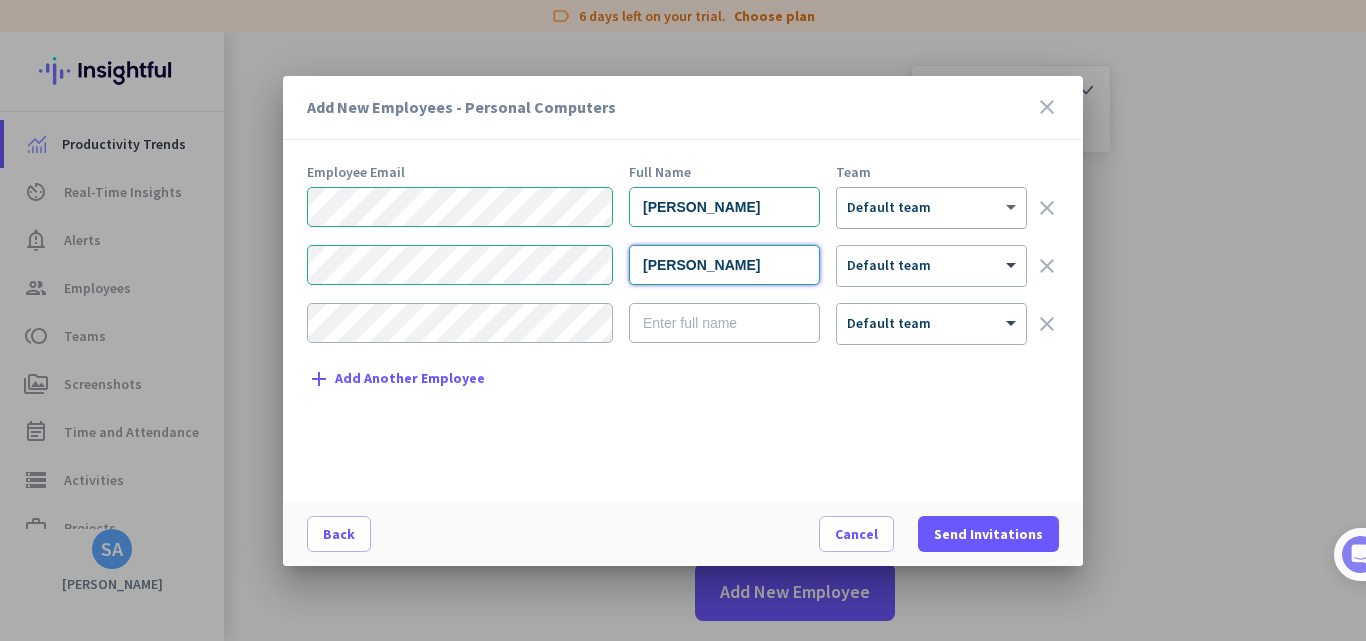 type on "[PERSON_NAME]" 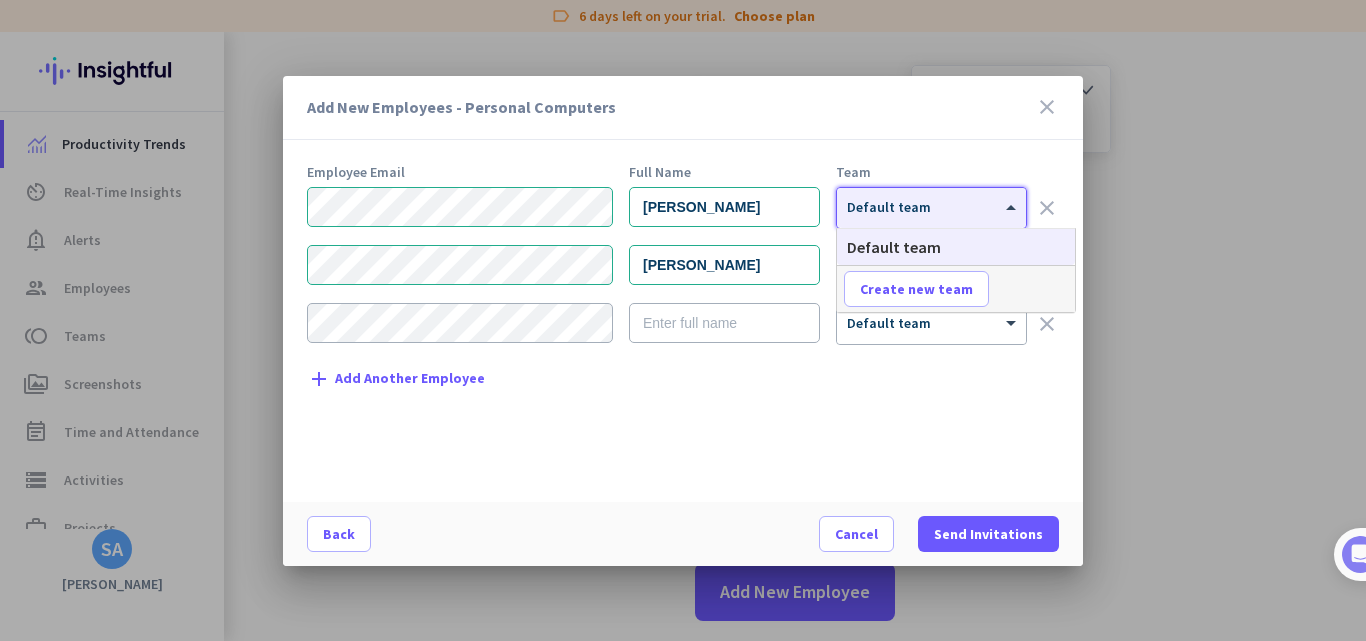 click at bounding box center (1013, 207) 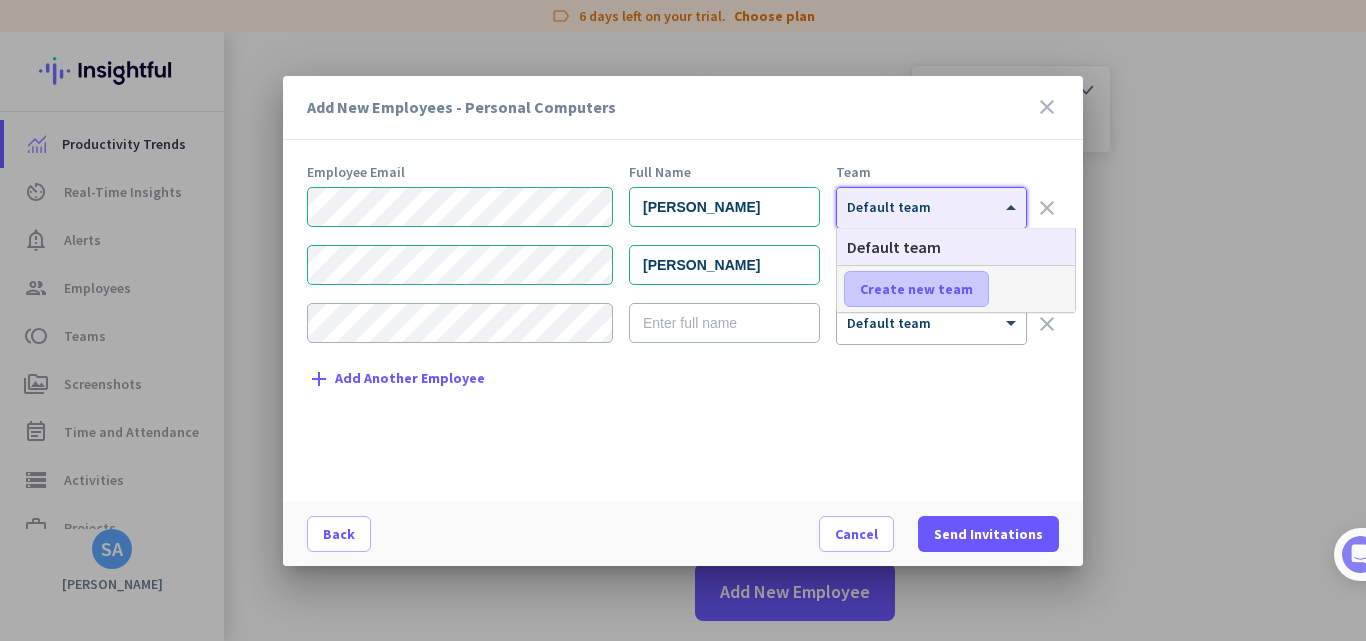 click on "Create new team" at bounding box center [916, 289] 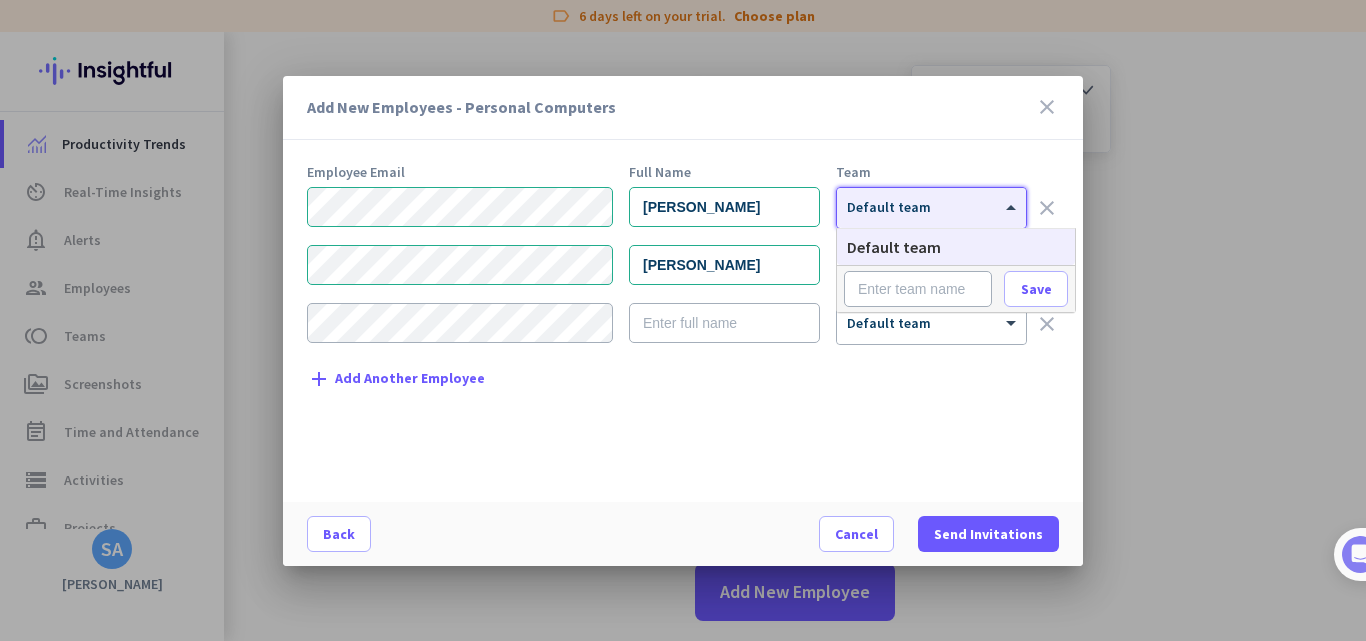 click on "Employee Email Full Name Team [PERSON_NAME] × Default team clear [PERSON_NAME] × Default team clear × Default team clear add Add Another Employee" at bounding box center [691, 323] 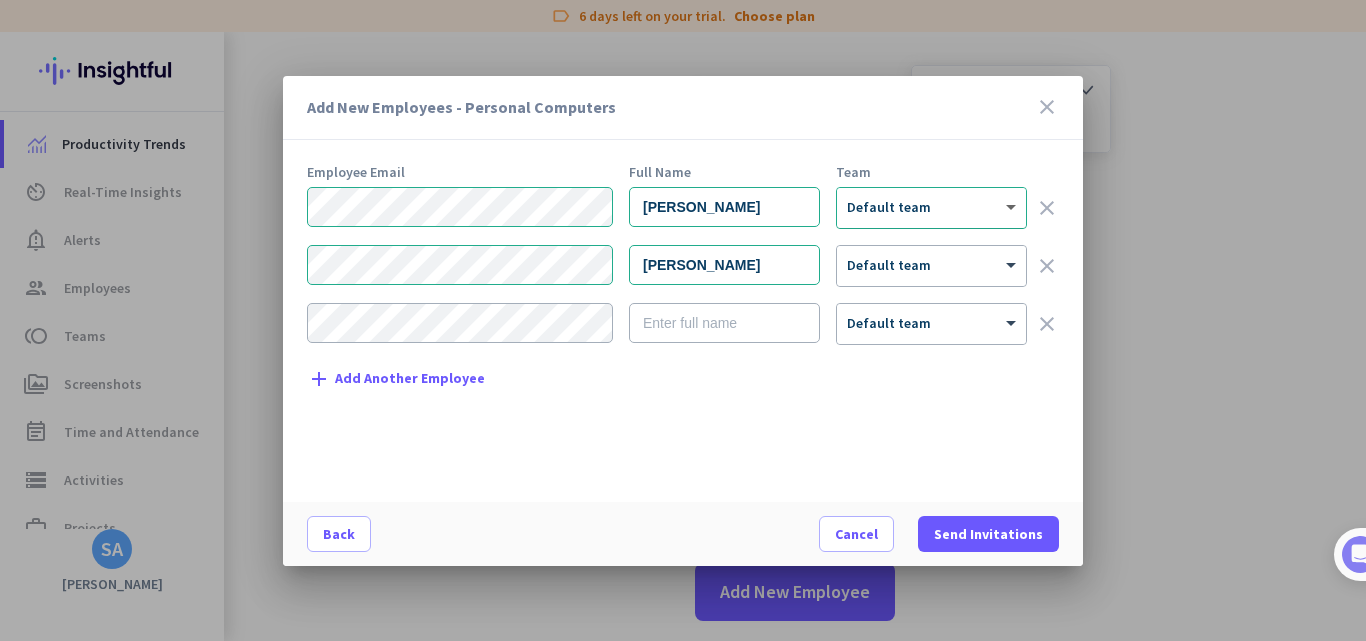 click at bounding box center (1013, 207) 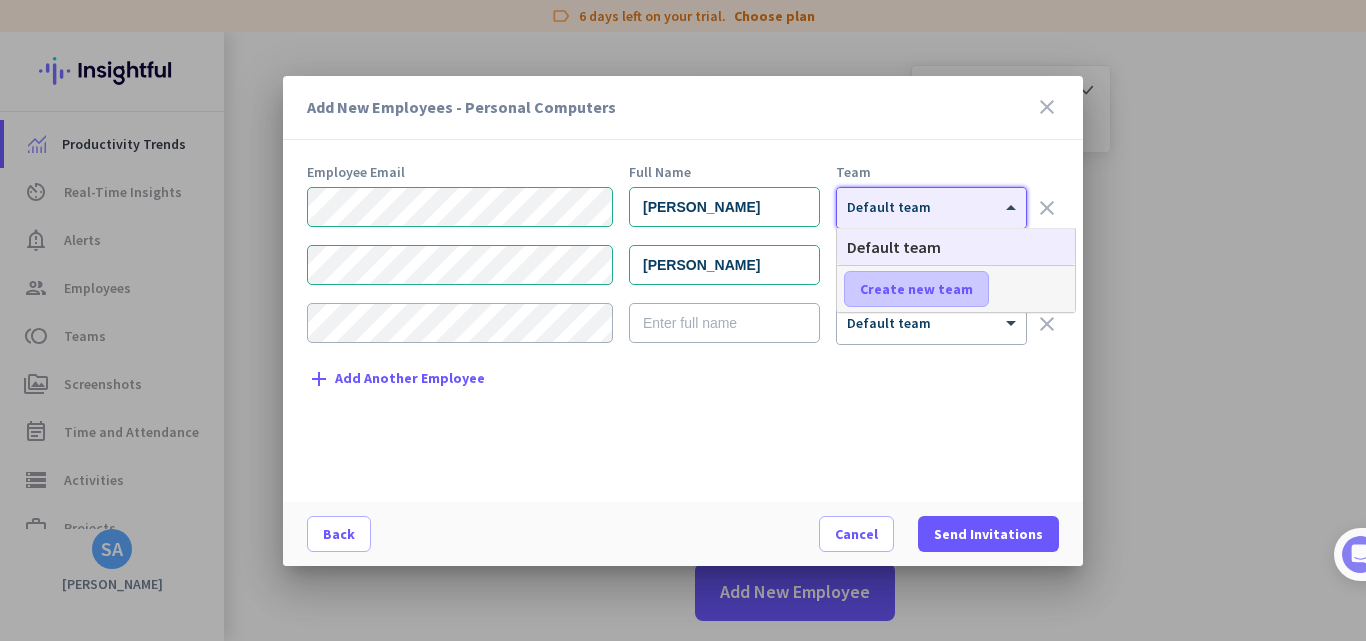 click on "Create new team" at bounding box center (916, 289) 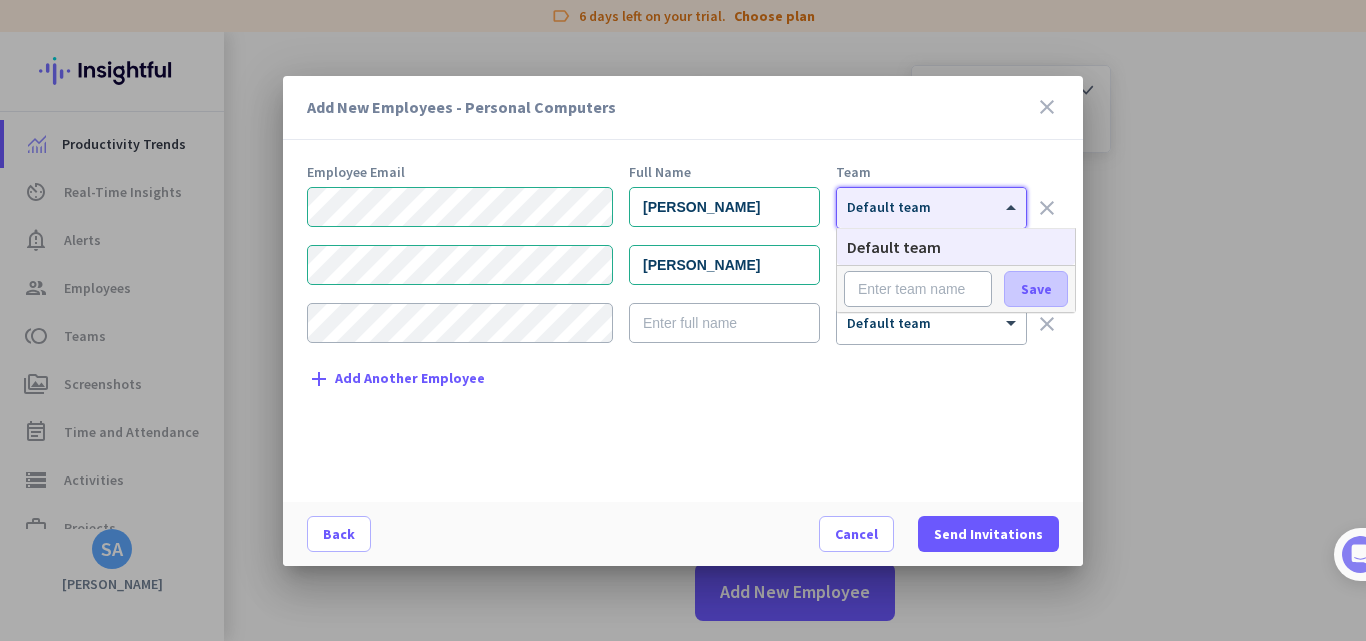 click on "Save" at bounding box center (1036, 289) 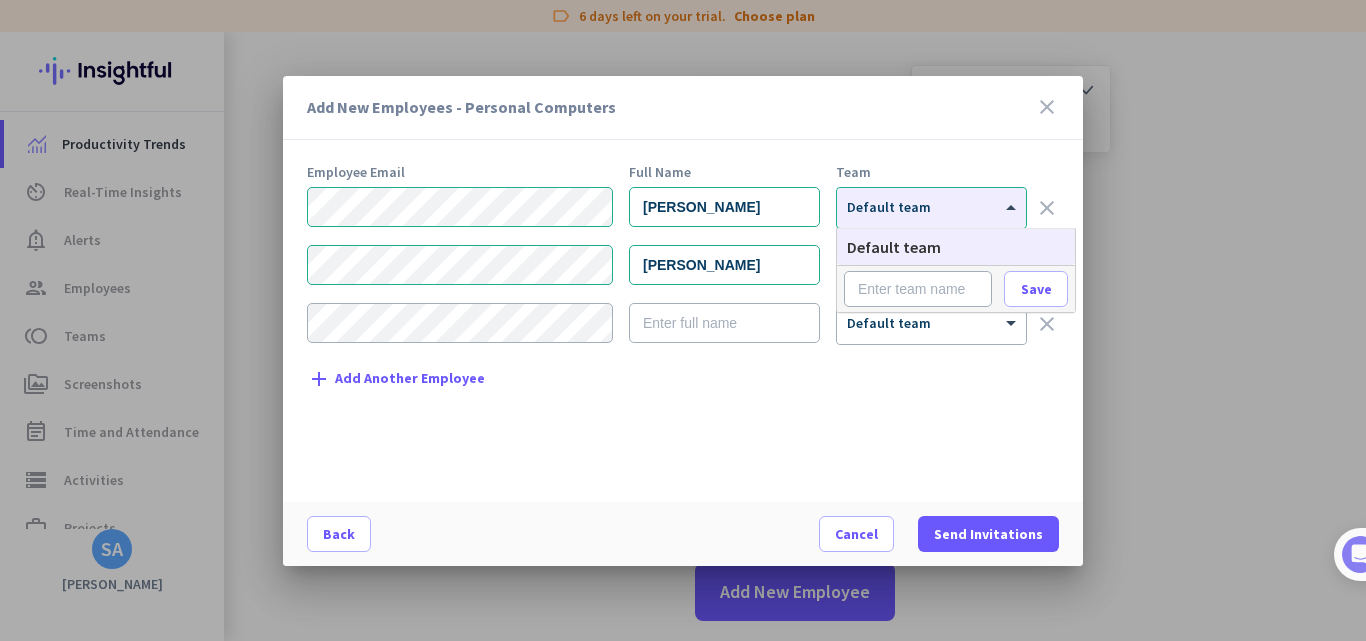 click on "Employee Email Full Name Team [PERSON_NAME] × Default team clear [PERSON_NAME] × Default team clear × Default team clear add Add Another Employee" at bounding box center (691, 323) 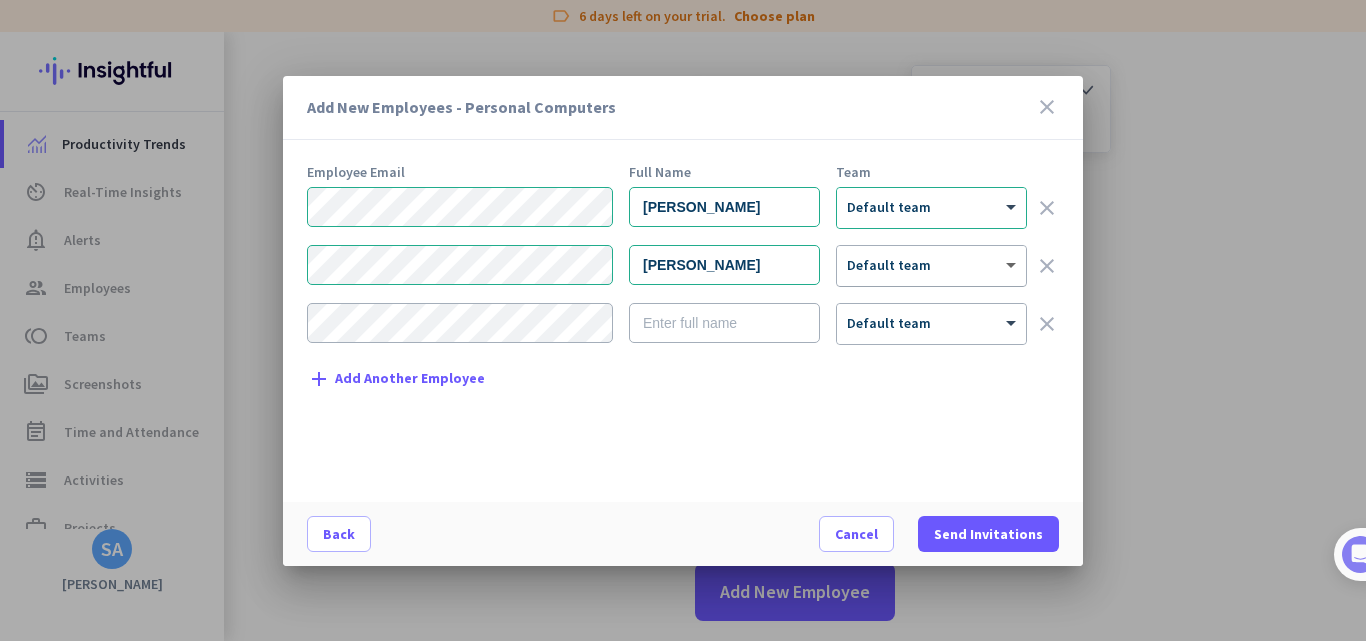 click at bounding box center (1013, 265) 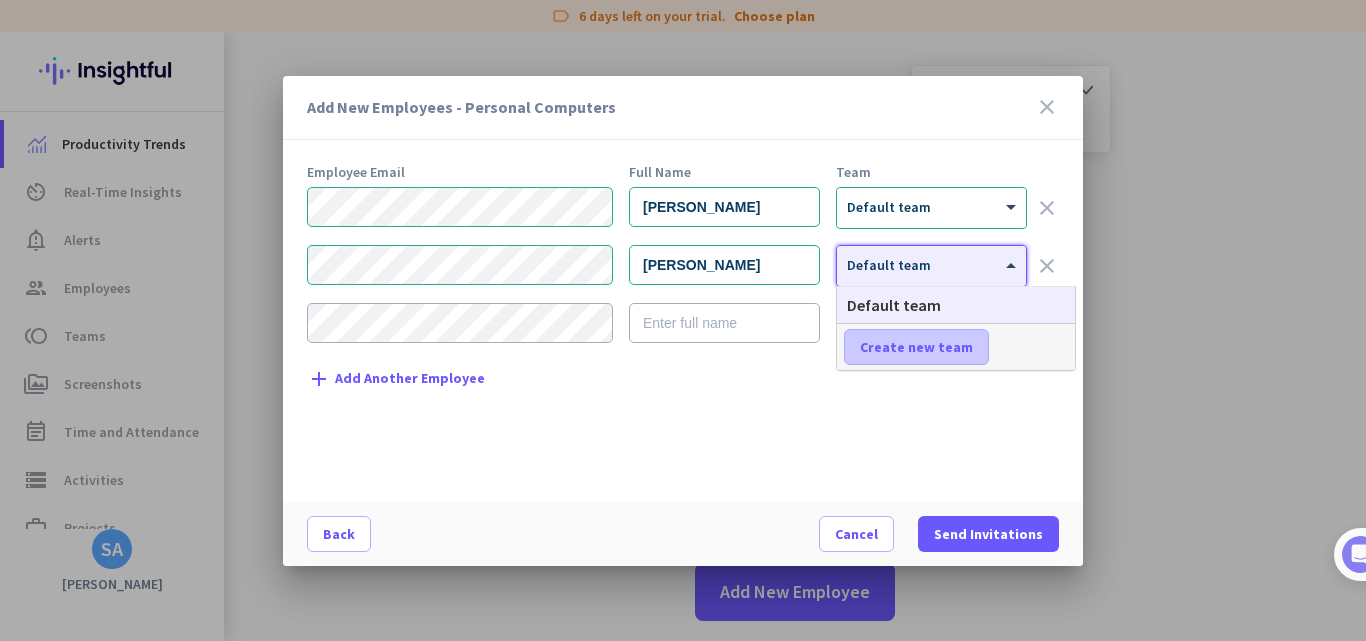 click on "Create new team" at bounding box center [916, 347] 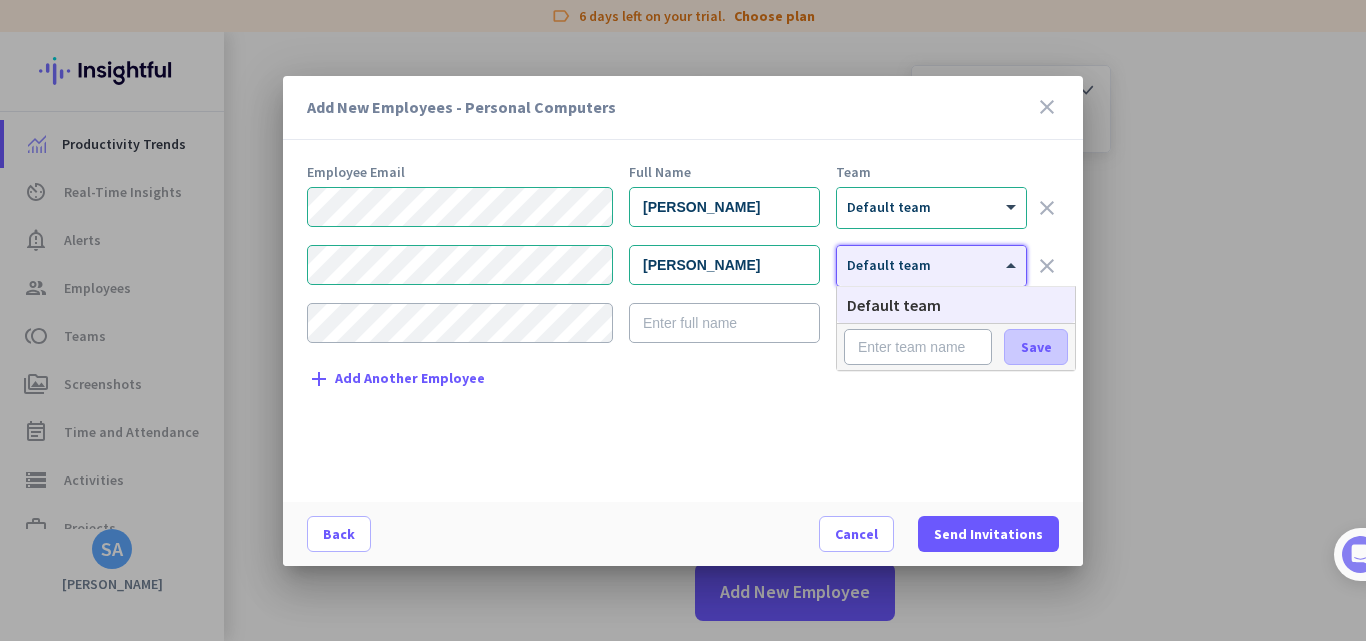 click on "Save" at bounding box center (1036, 347) 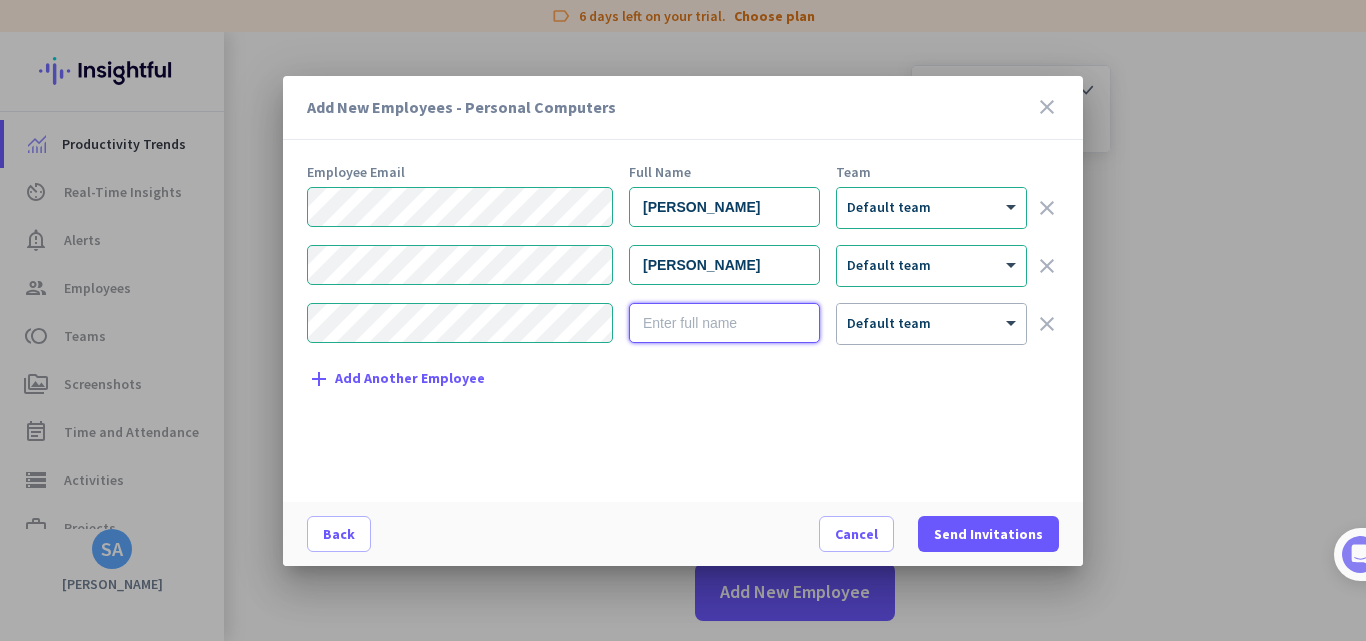 click at bounding box center (724, 323) 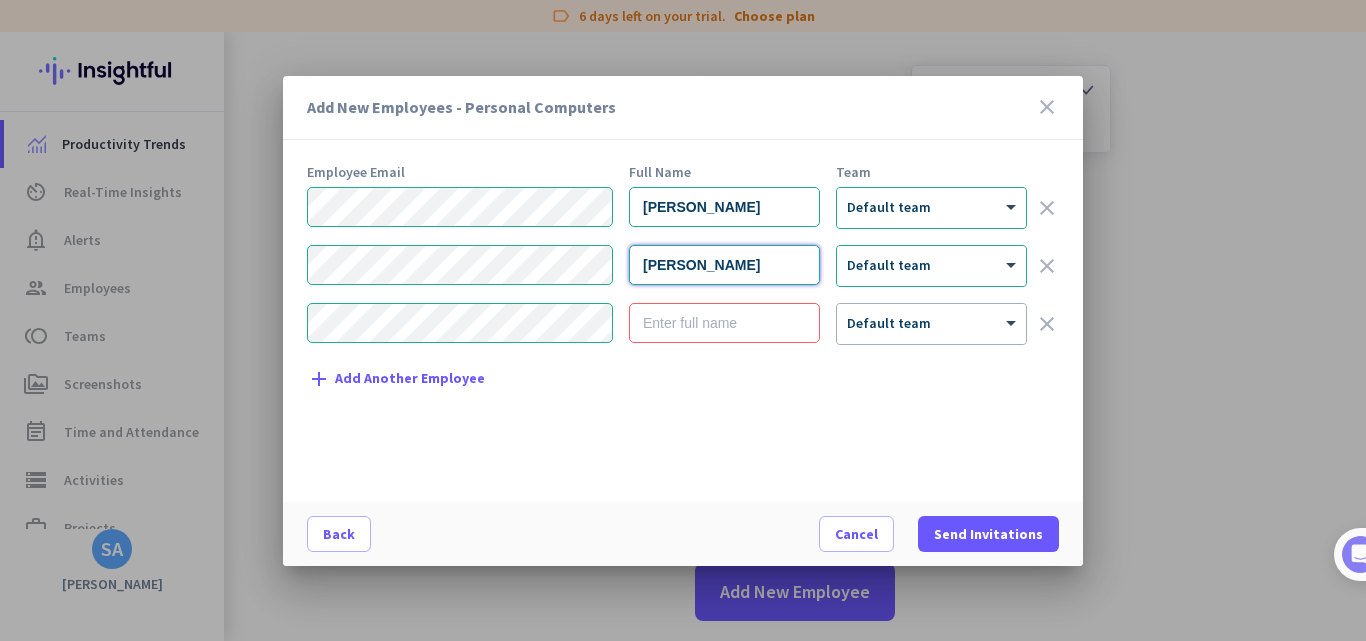 drag, startPoint x: 778, startPoint y: 264, endPoint x: 640, endPoint y: 268, distance: 138.05795 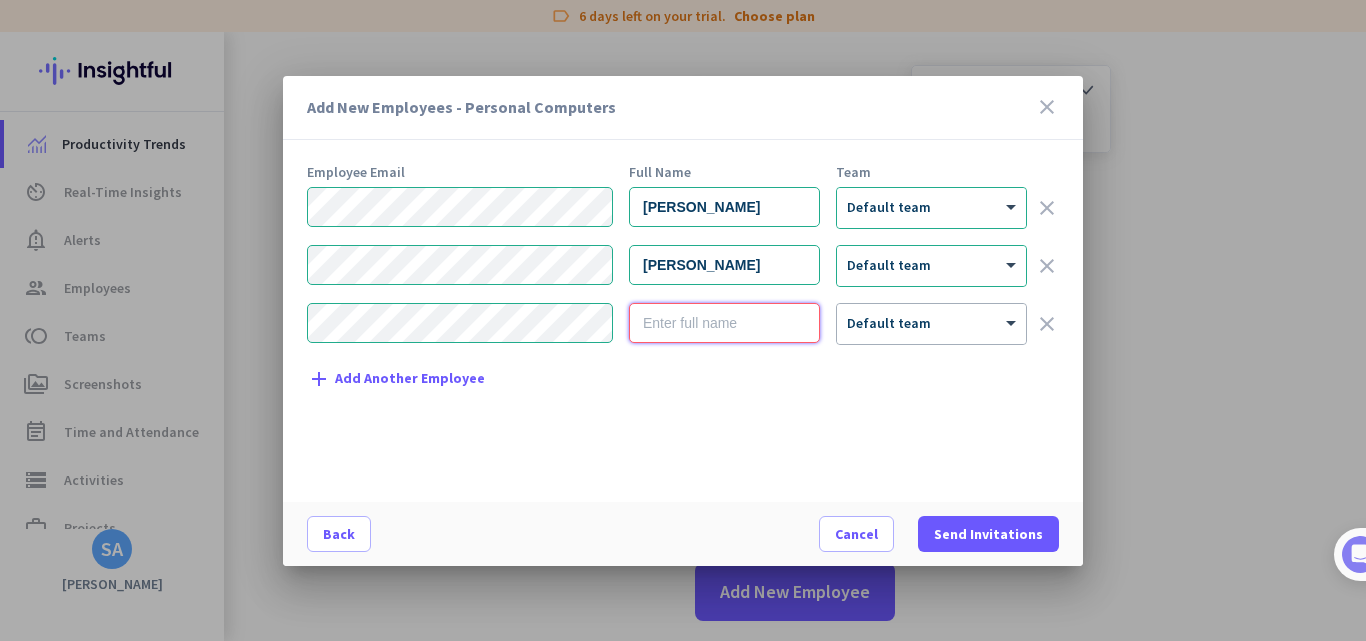click at bounding box center [724, 323] 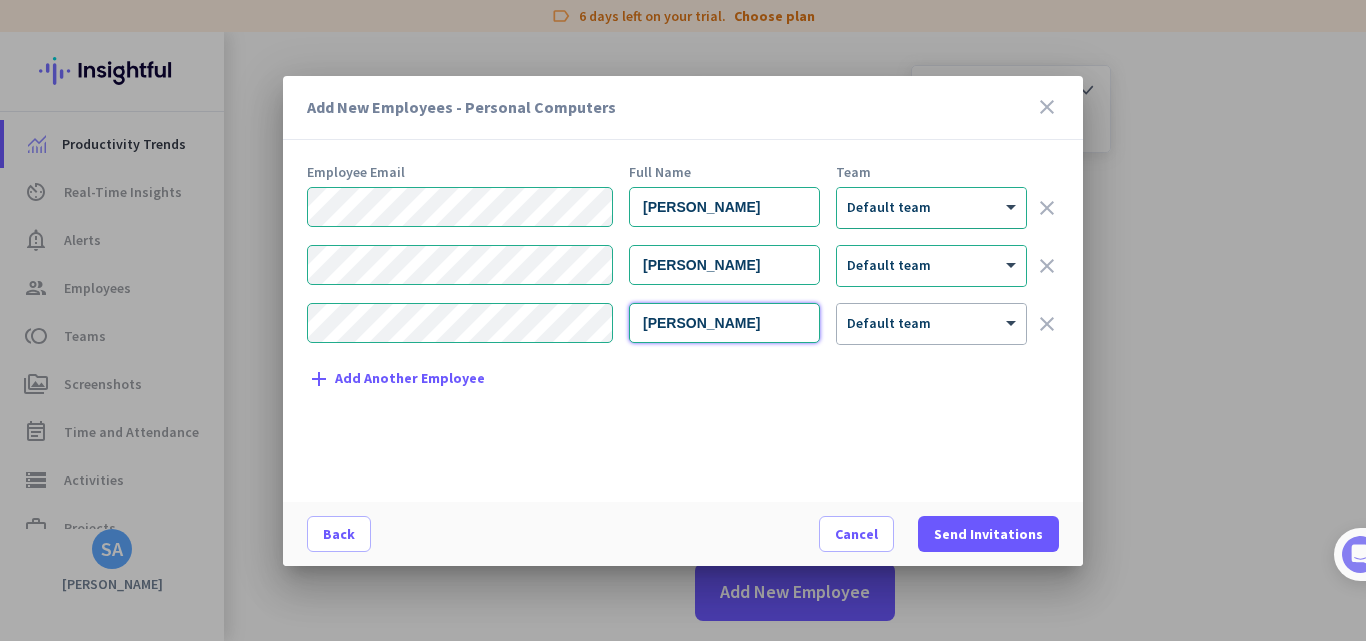 type on "[PERSON_NAME]" 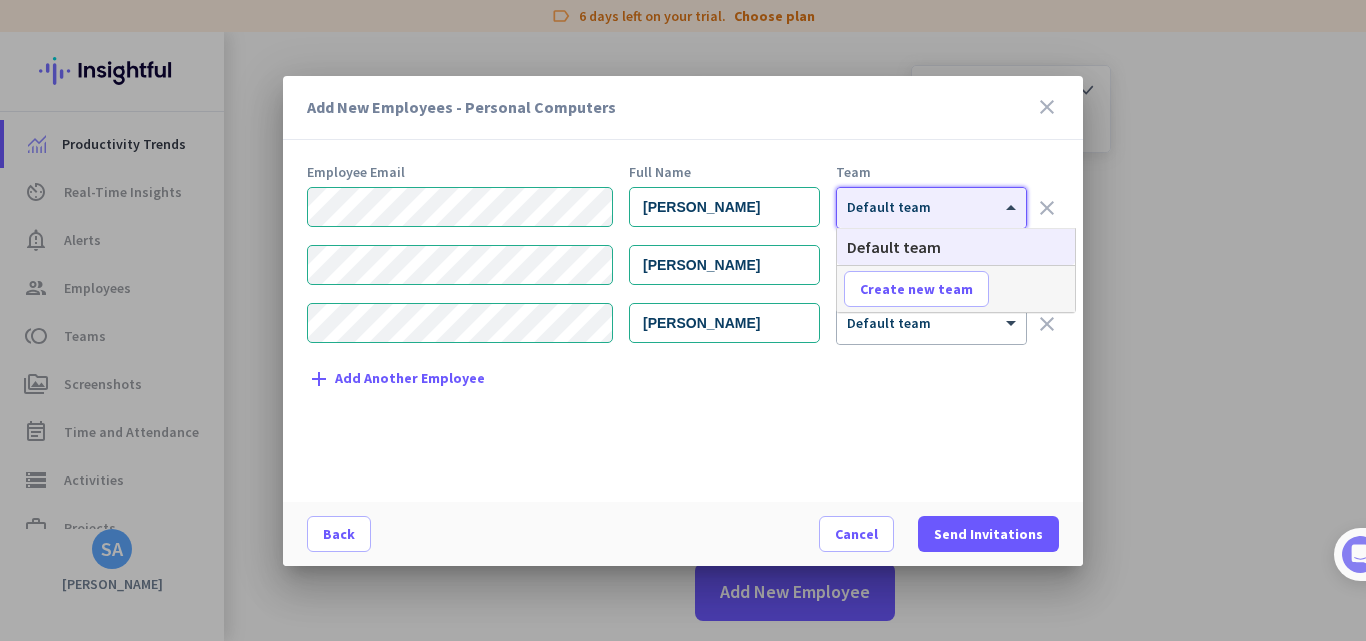 drag, startPoint x: 847, startPoint y: 203, endPoint x: 885, endPoint y: 204, distance: 38.013157 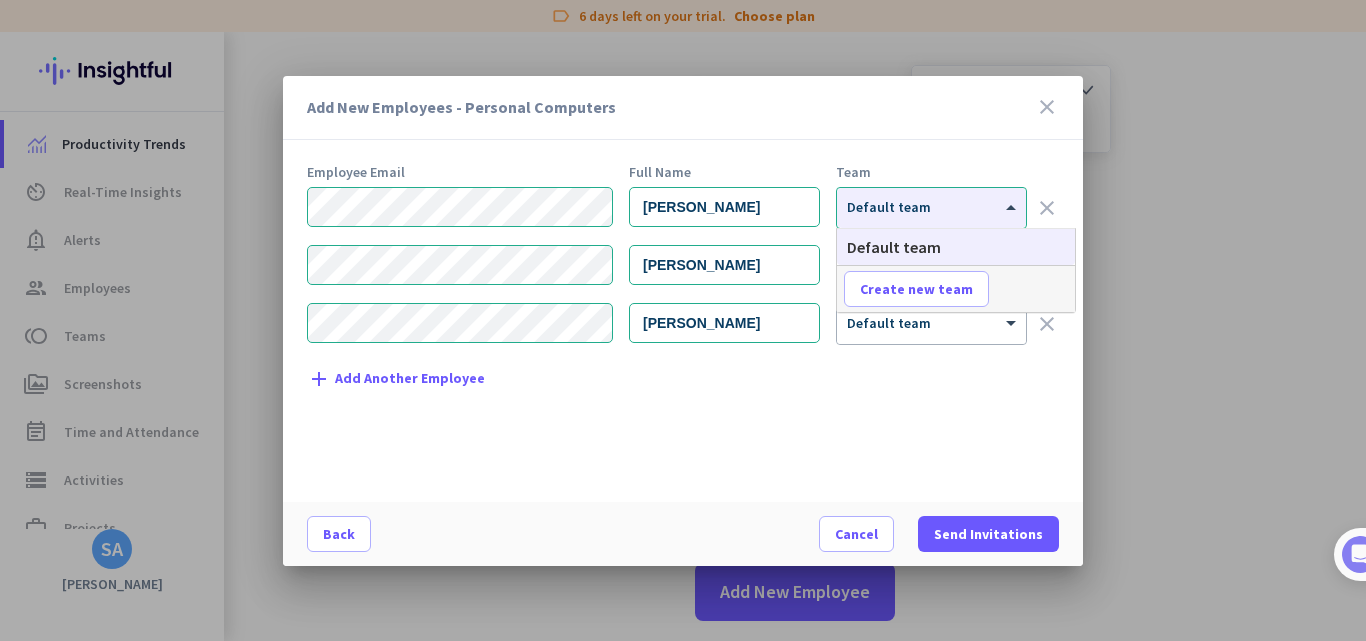 click on "Employee Email Full Name Team [PERSON_NAME] × Default team clear [PERSON_NAME] × Default team clear [PERSON_NAME] × Default team clear add Add Another Employee" at bounding box center (691, 323) 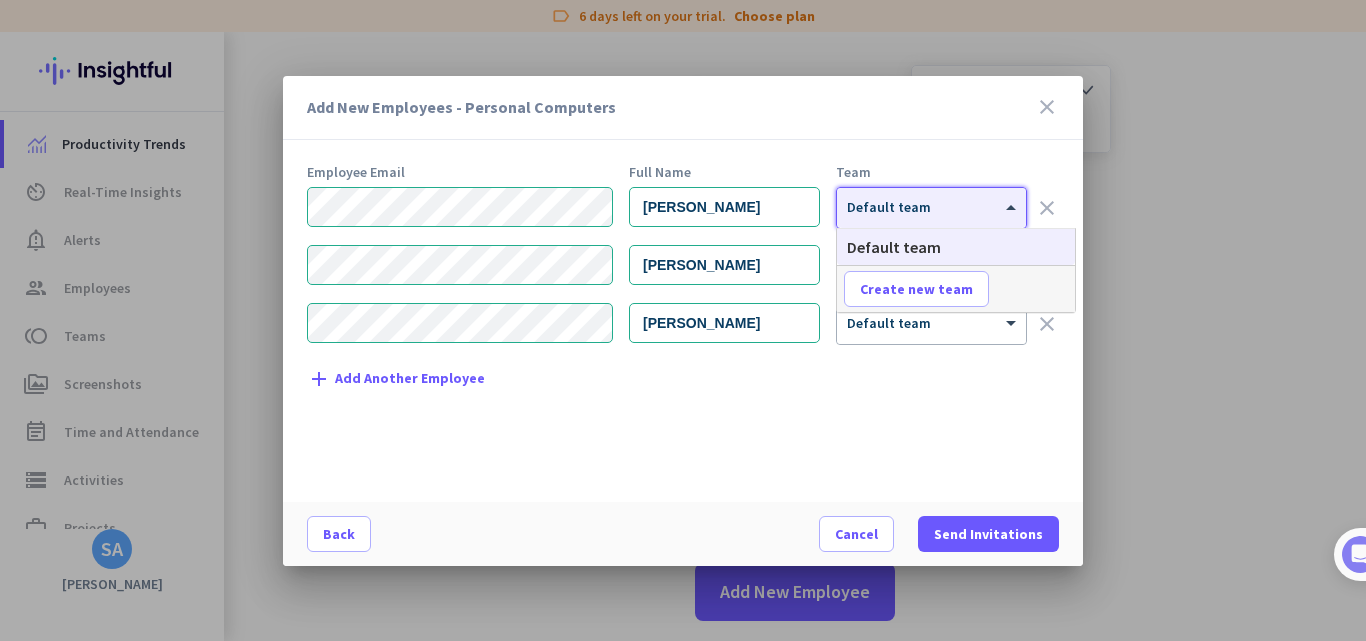 click at bounding box center [931, 201] 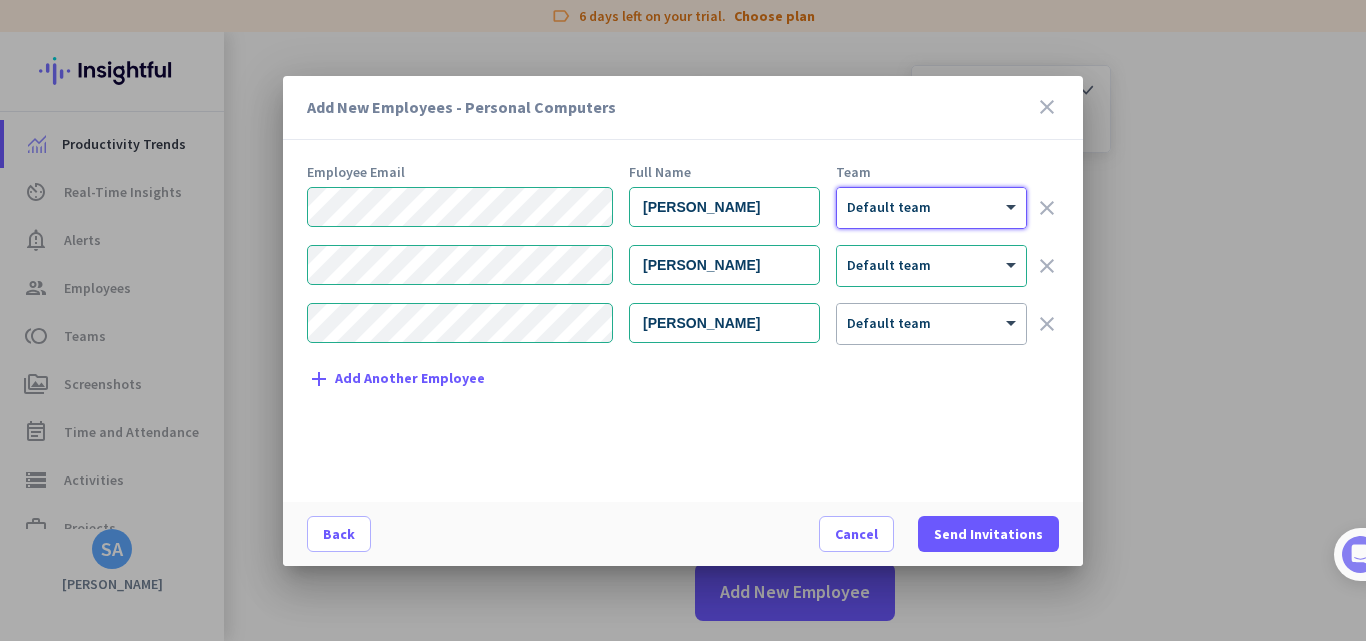 click at bounding box center [931, 201] 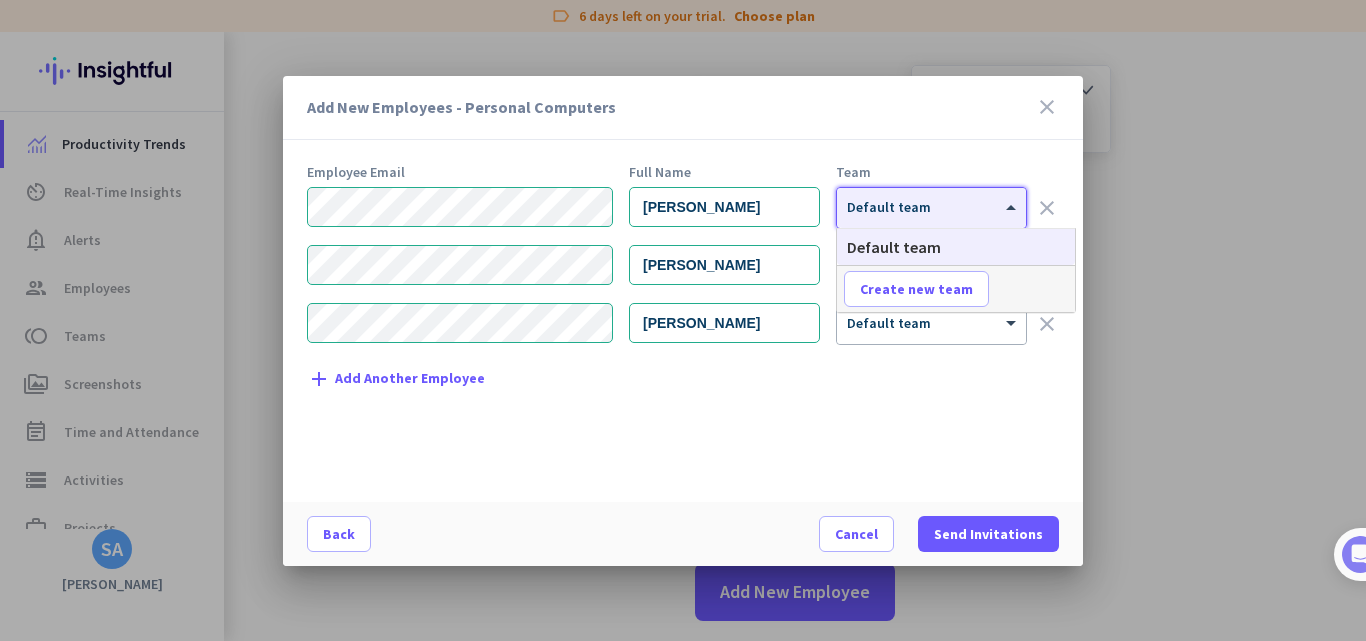 click at bounding box center [1013, 207] 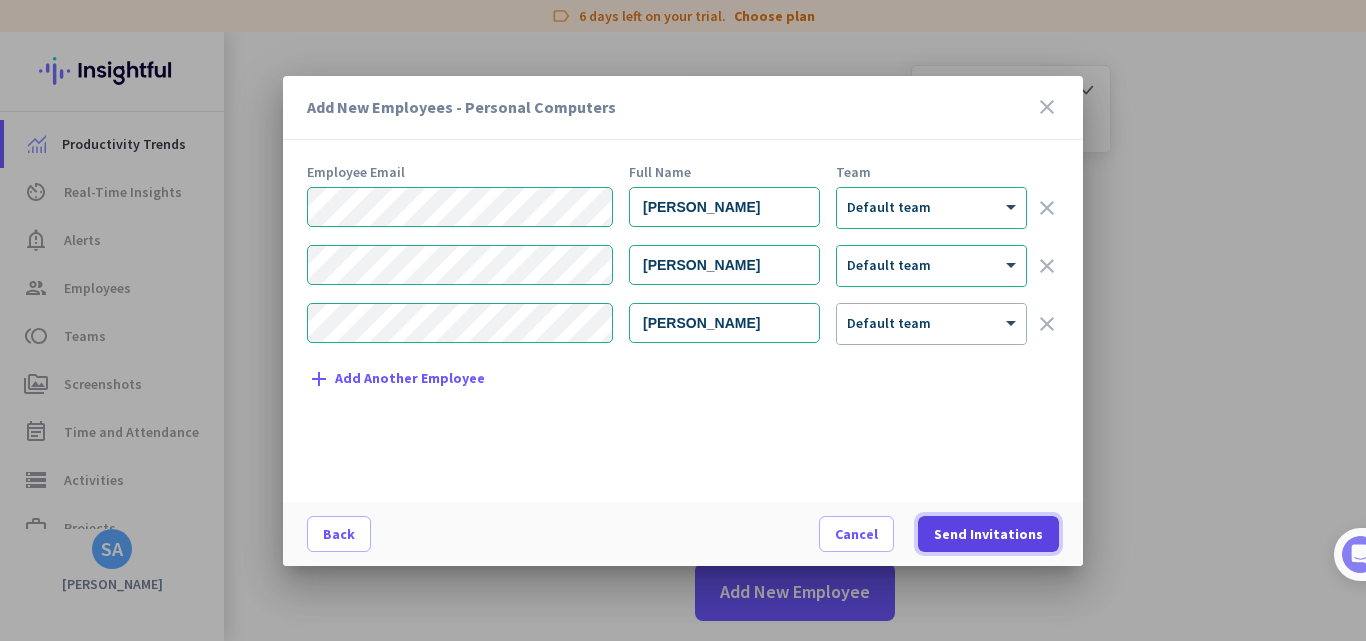 click on "Send Invitations" 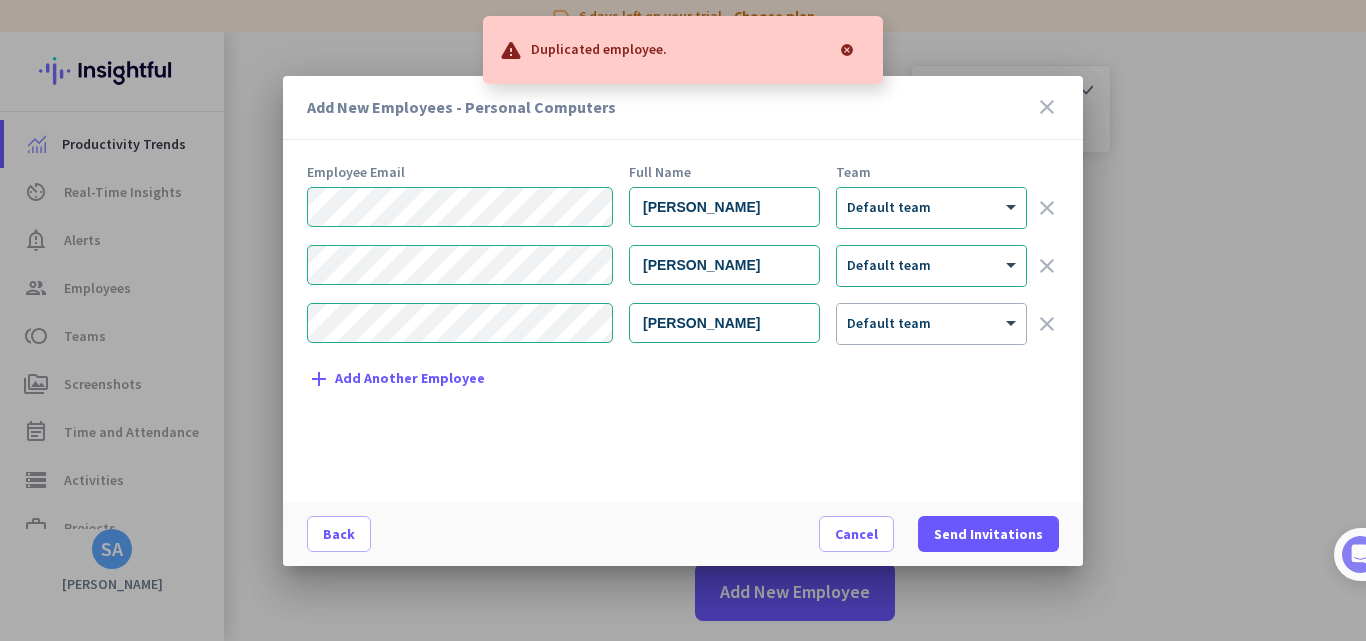 click on "Employee Email Full Name Team [PERSON_NAME] × Default team clear [PERSON_NAME] × Default team clear [PERSON_NAME] × Default team clear add Add Another Employee" at bounding box center (691, 323) 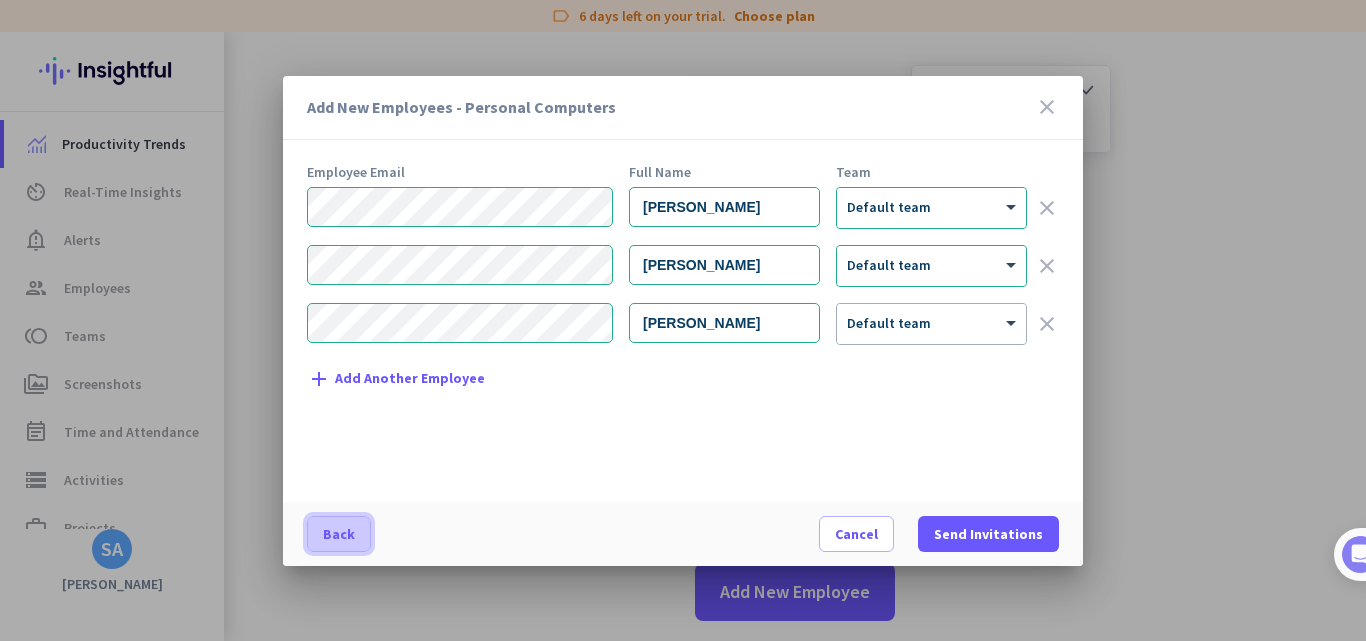 click on "Back" 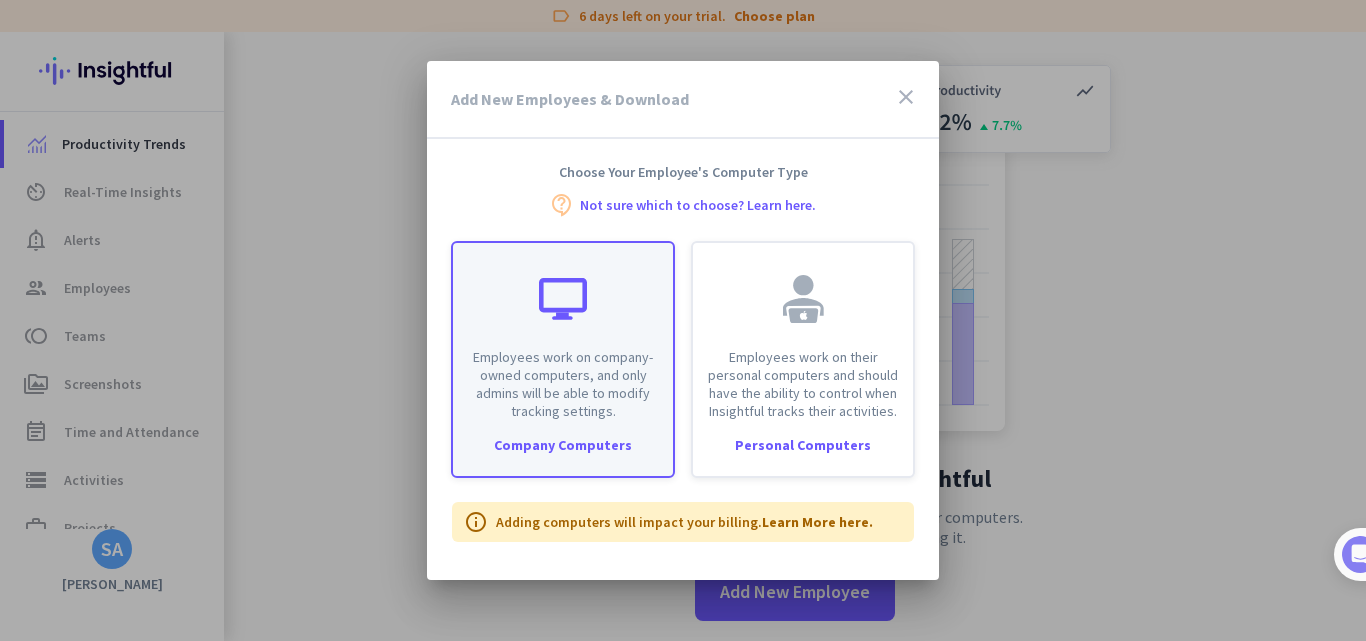 click on "Employees work on company-owned computers, and only admins will be able to modify tracking settings." at bounding box center (563, 384) 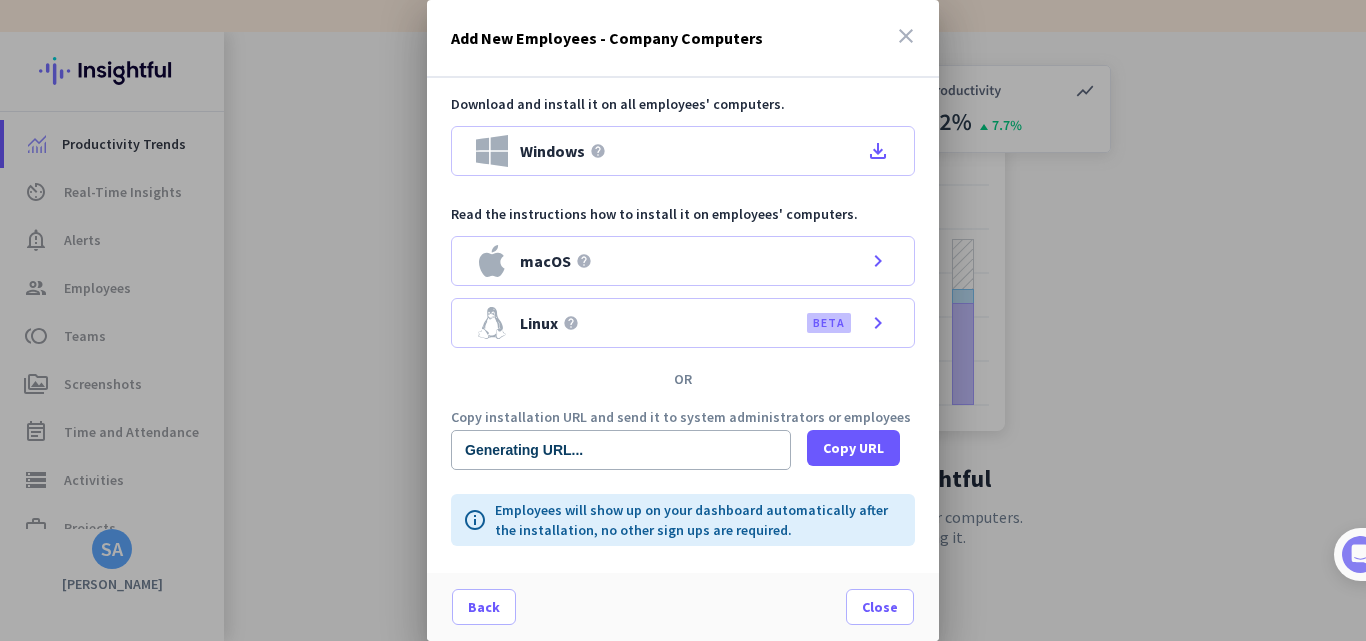 type on "[URL][DOMAIN_NAME]" 